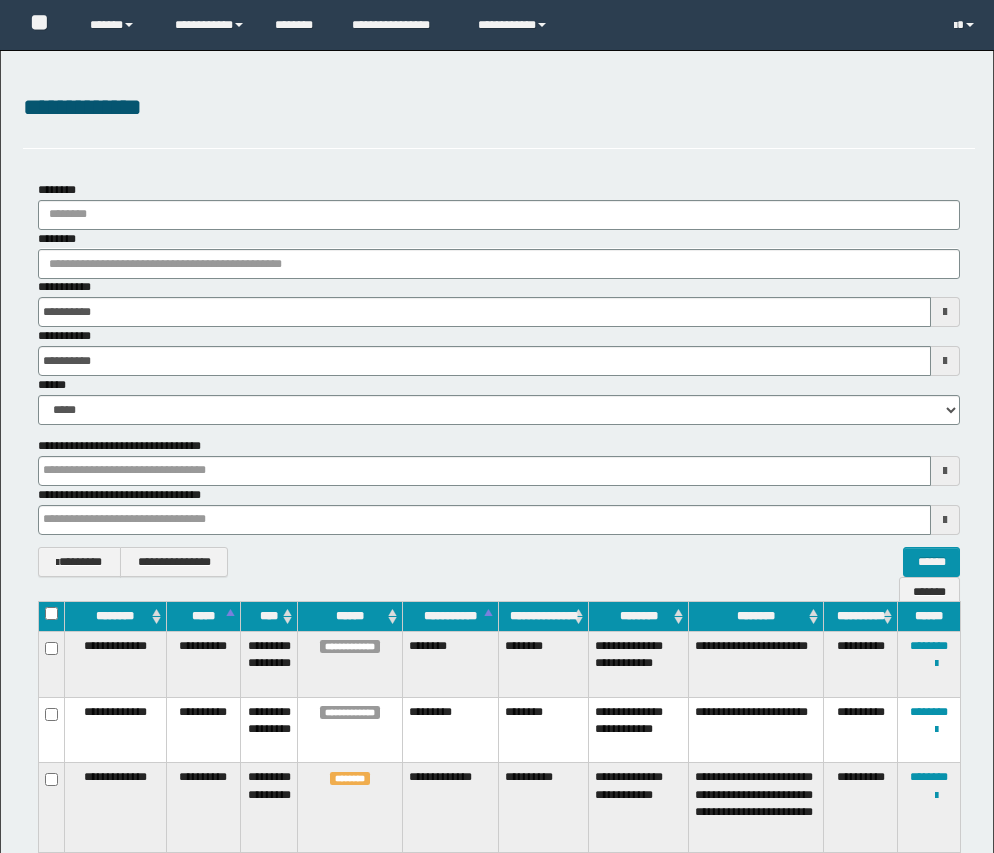 scroll, scrollTop: 1568, scrollLeft: 0, axis: vertical 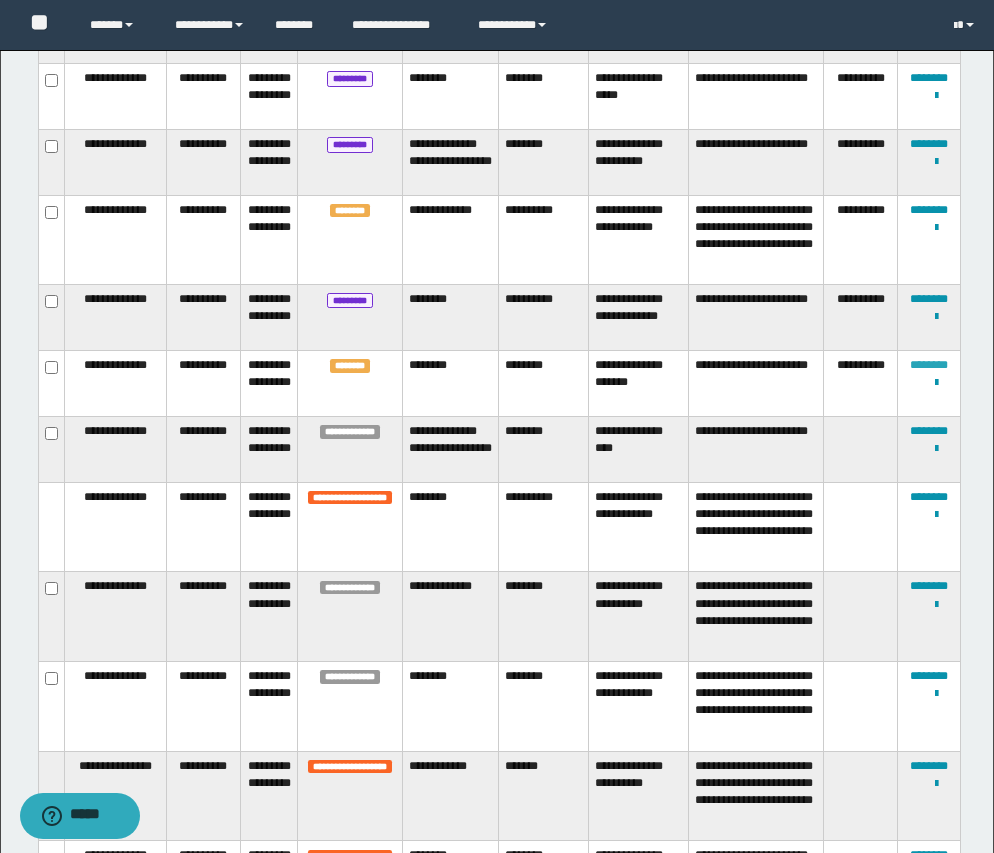 click on "********" at bounding box center [929, 365] 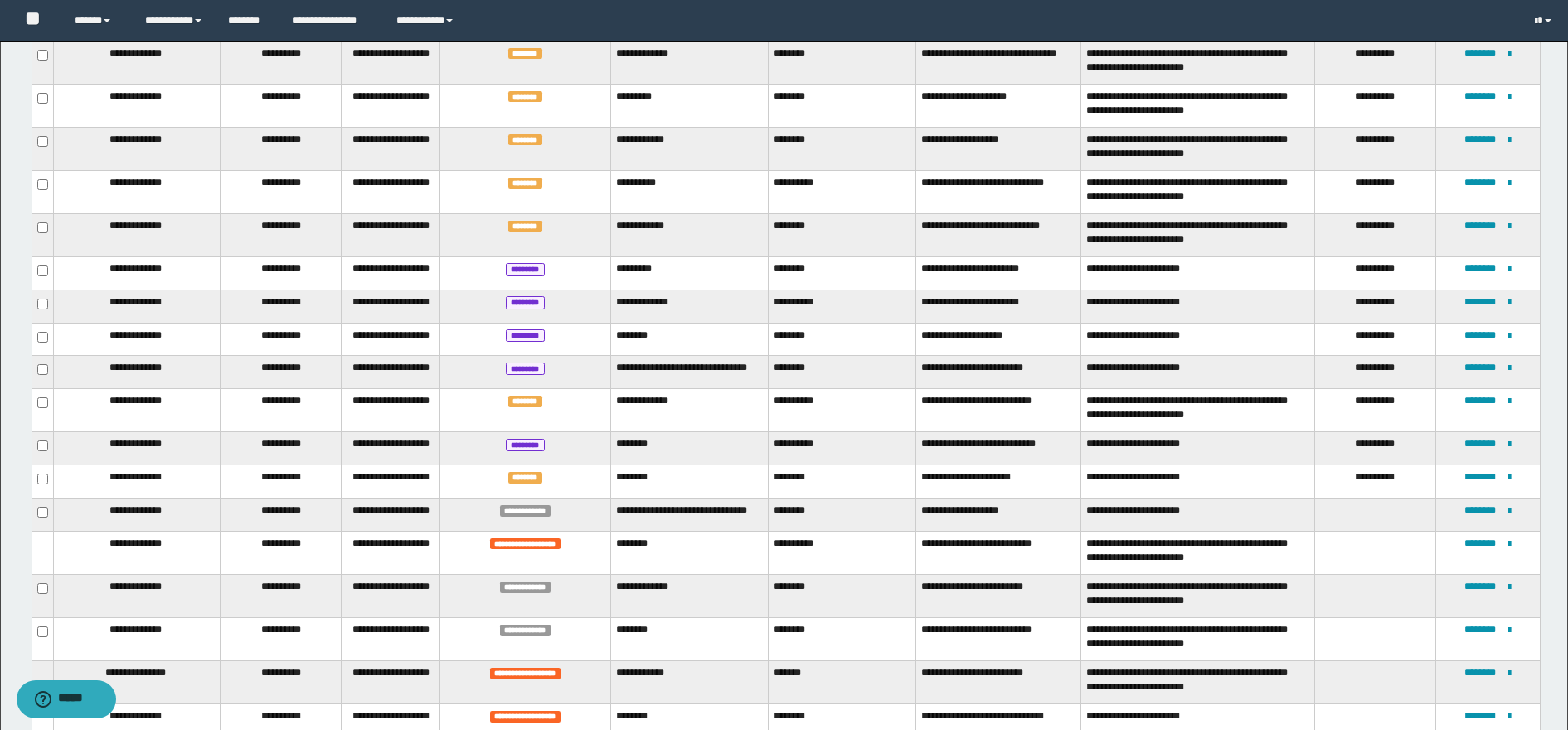 scroll, scrollTop: 623, scrollLeft: 0, axis: vertical 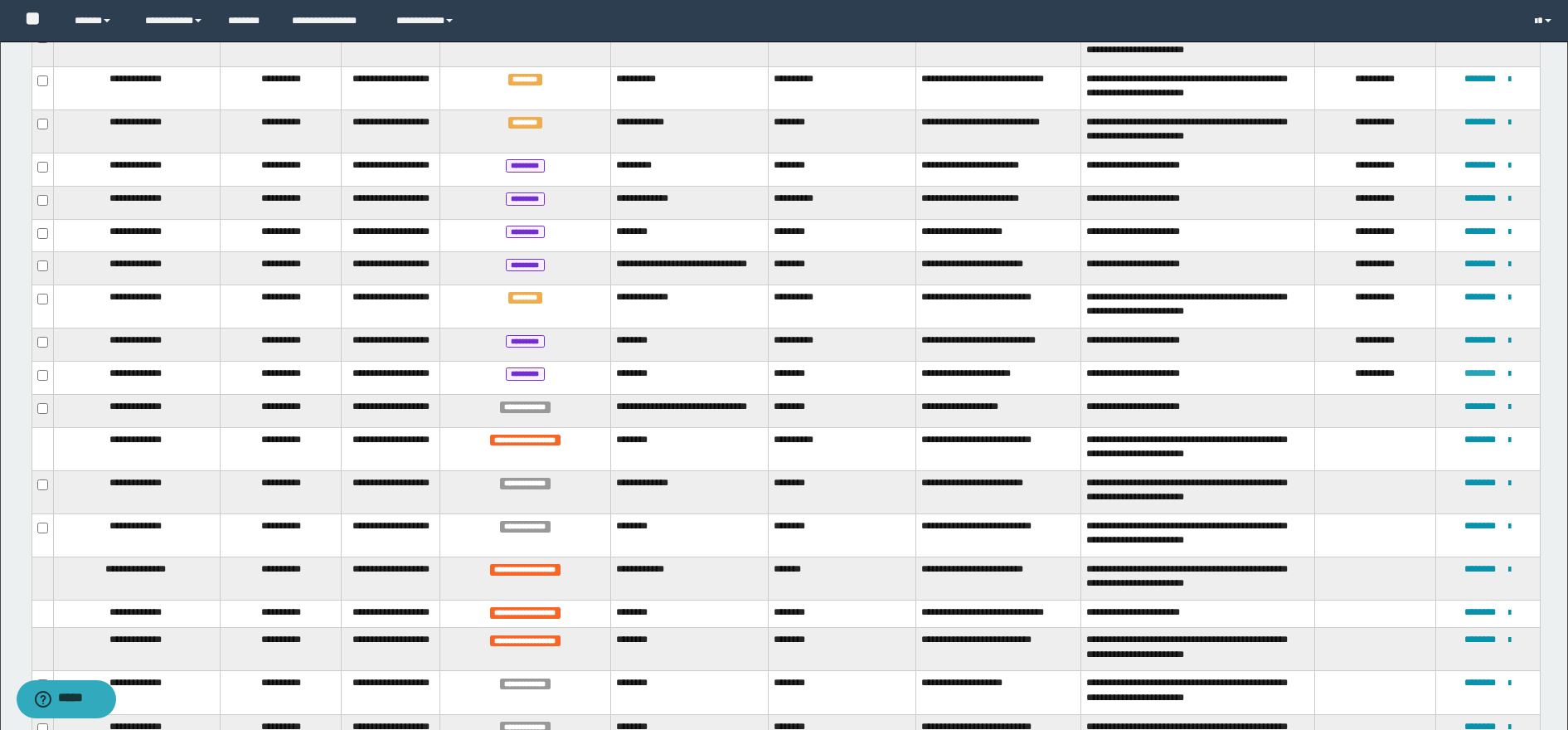 click on "********" at bounding box center (1480, 373) 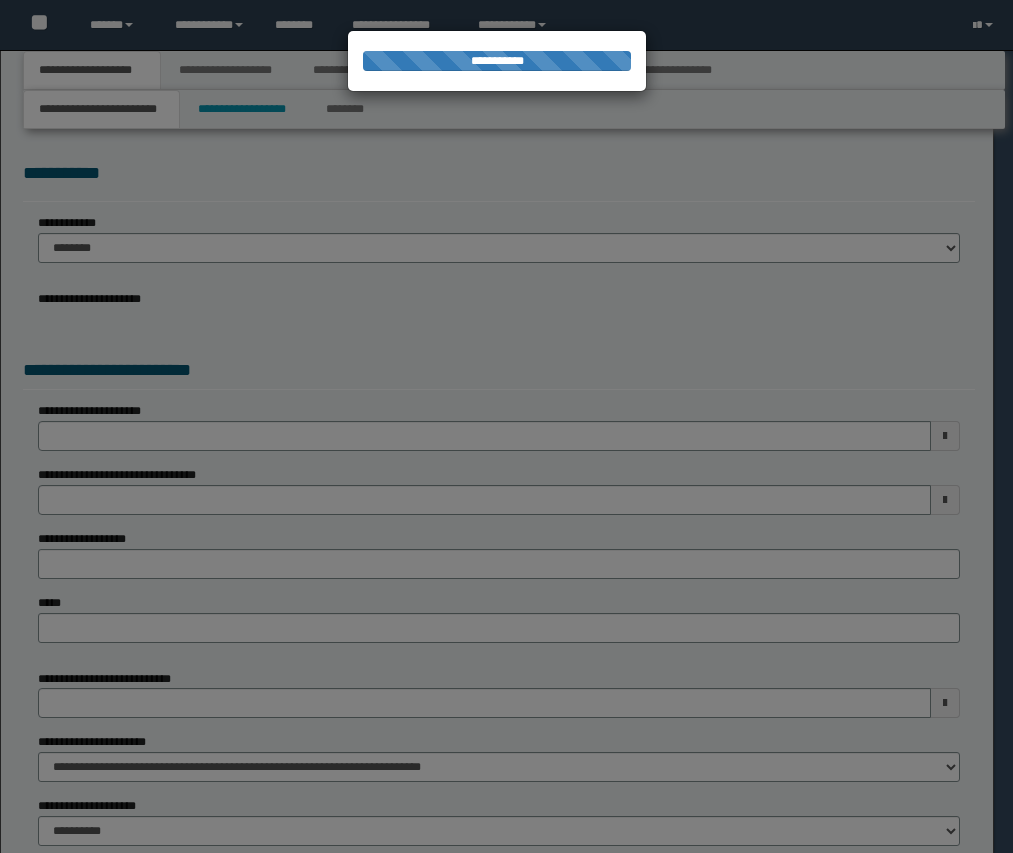 scroll, scrollTop: 0, scrollLeft: 0, axis: both 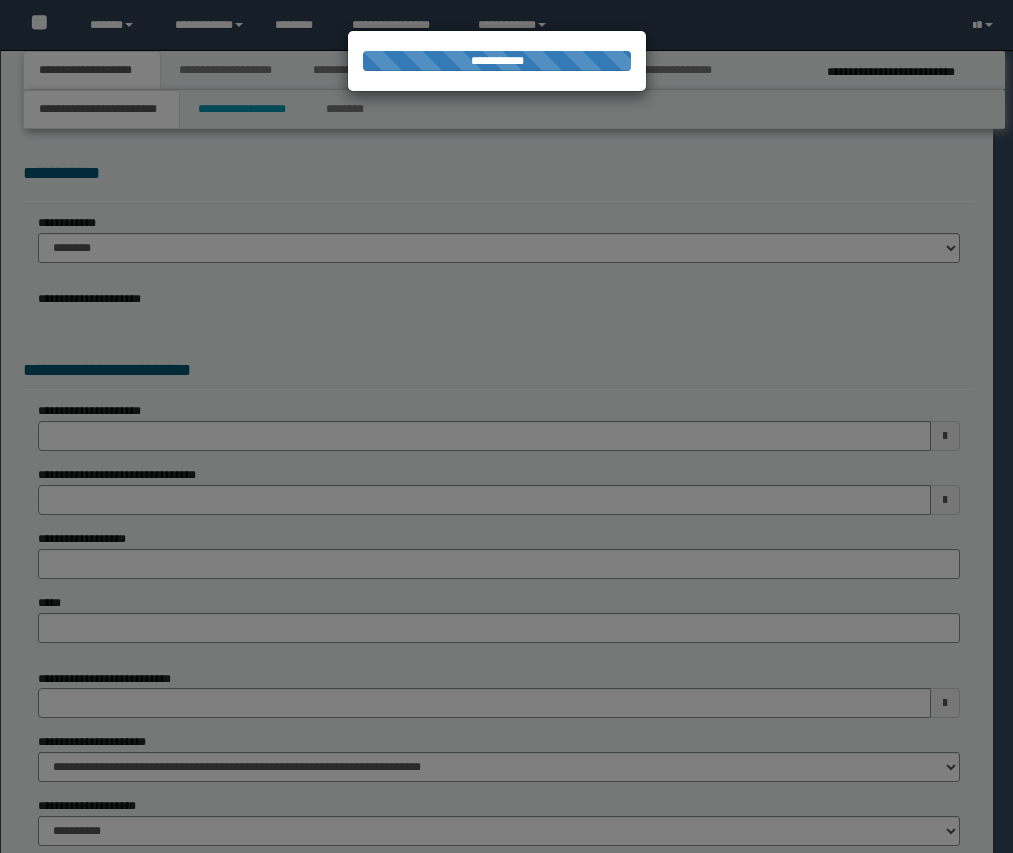 select on "*" 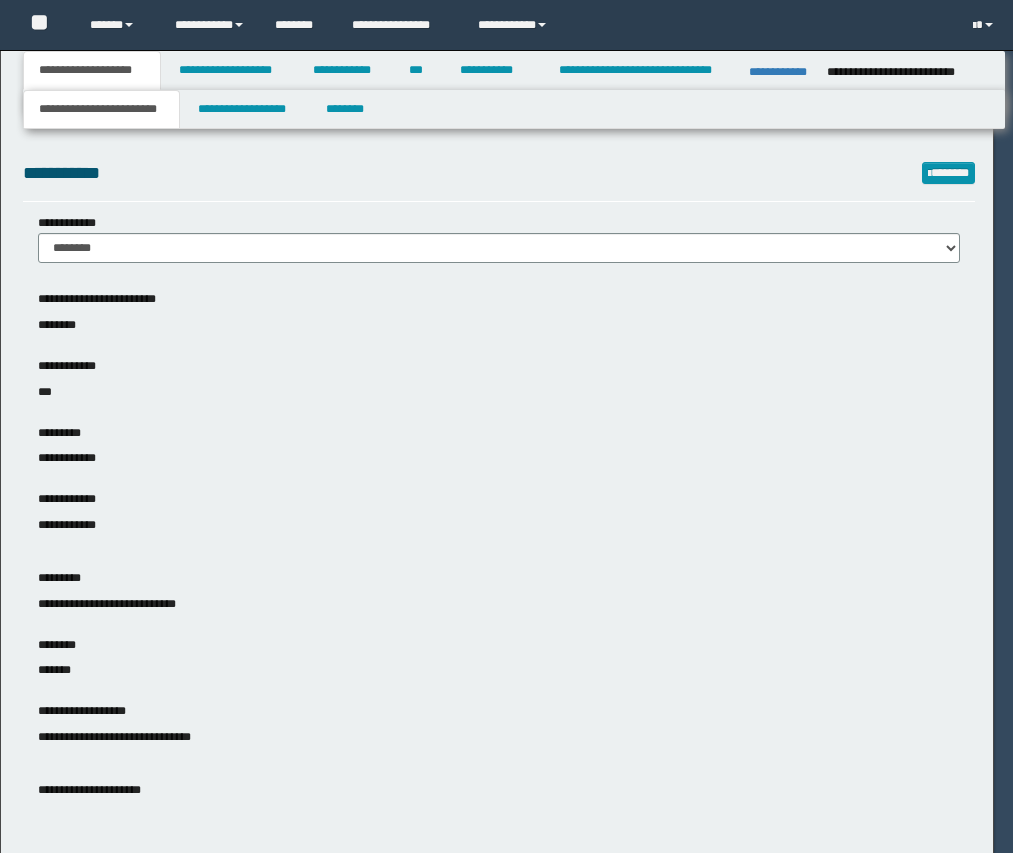 scroll, scrollTop: 0, scrollLeft: 0, axis: both 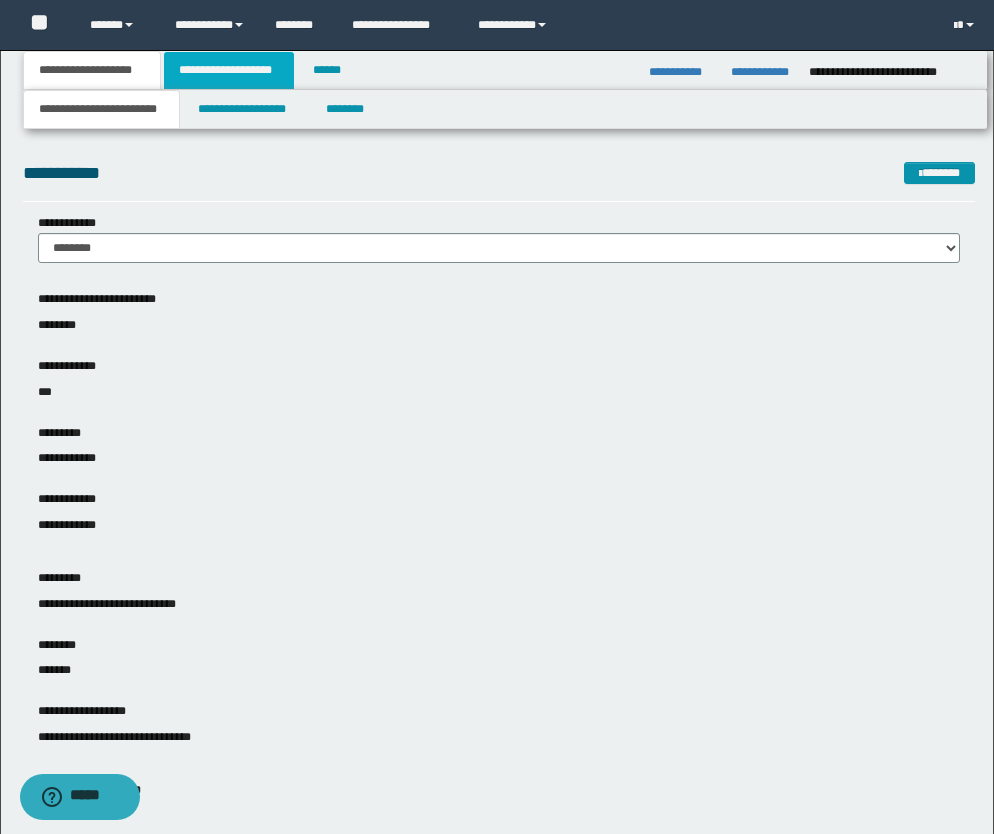 click on "**********" at bounding box center (229, 70) 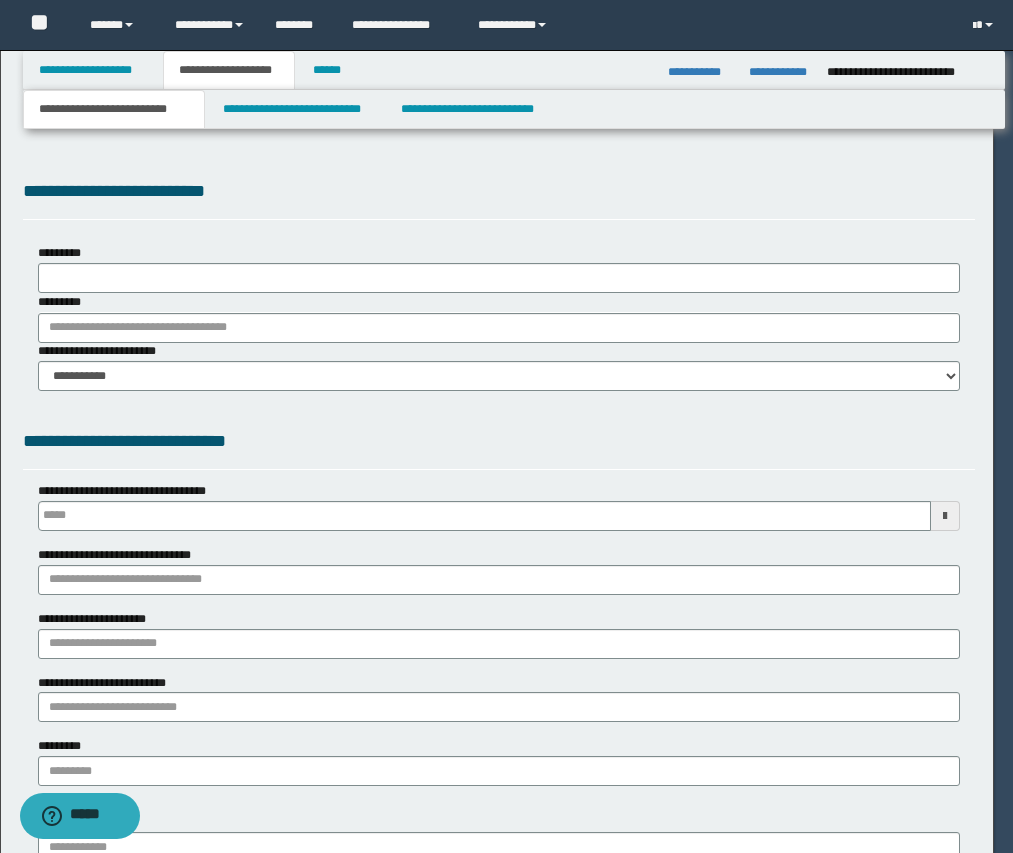 type 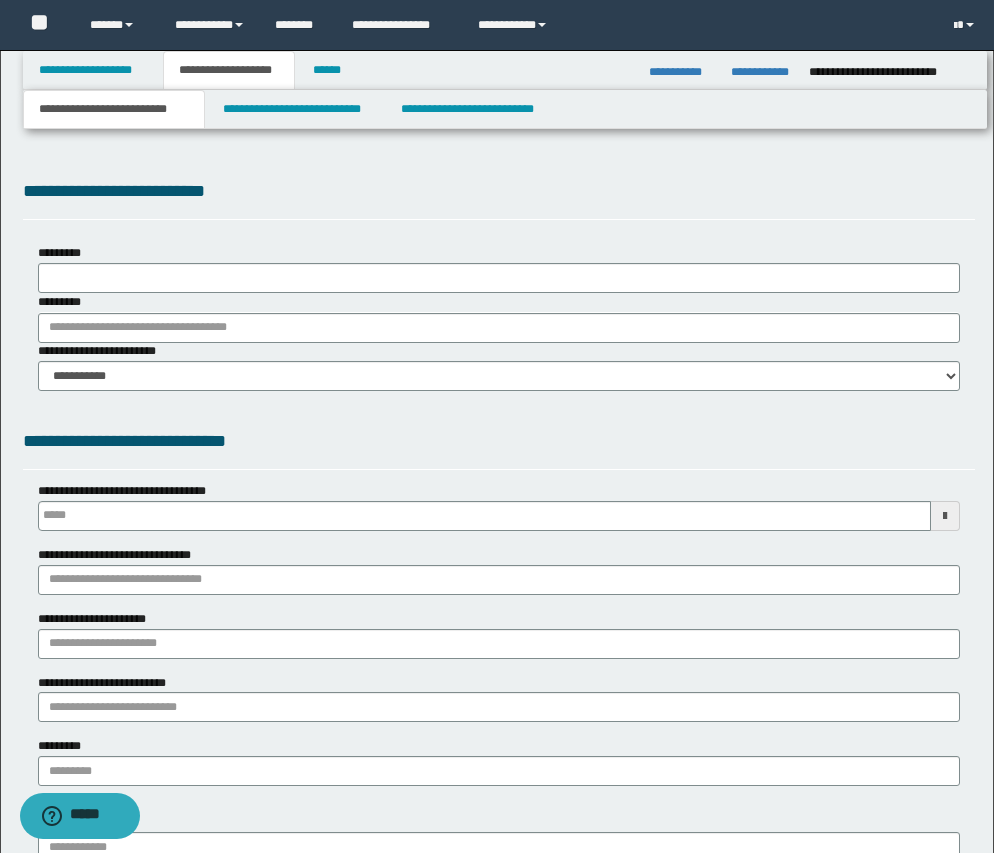 type on "******" 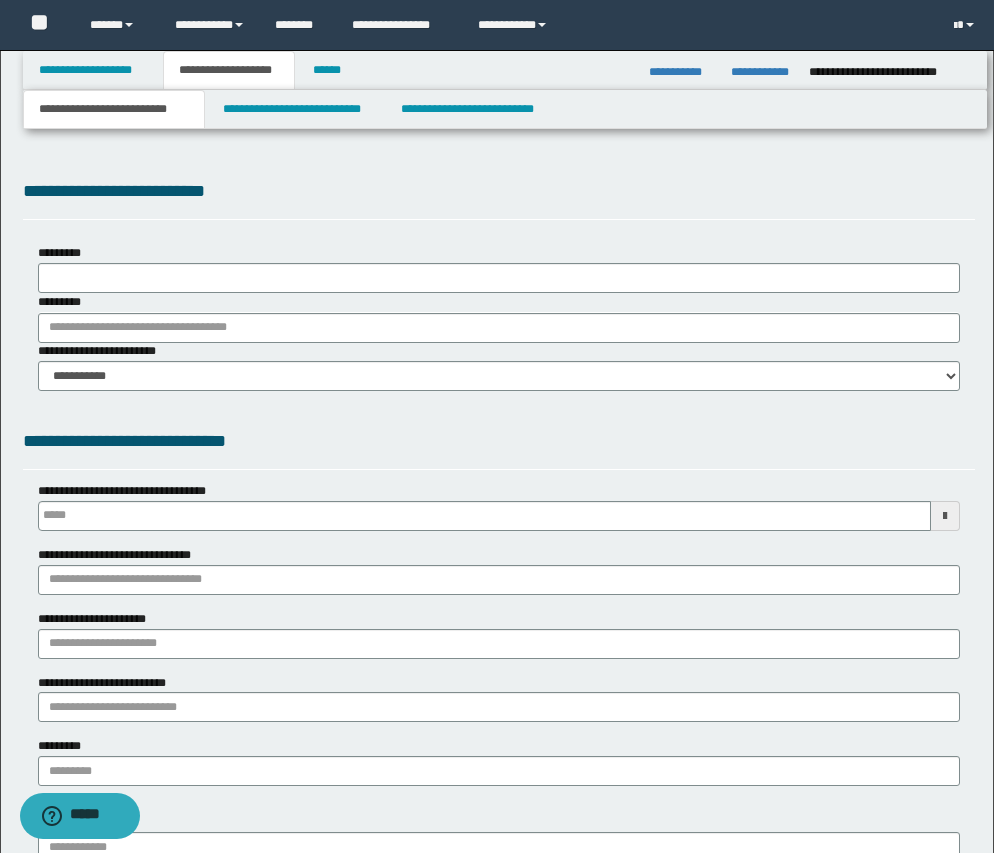 select on "*" 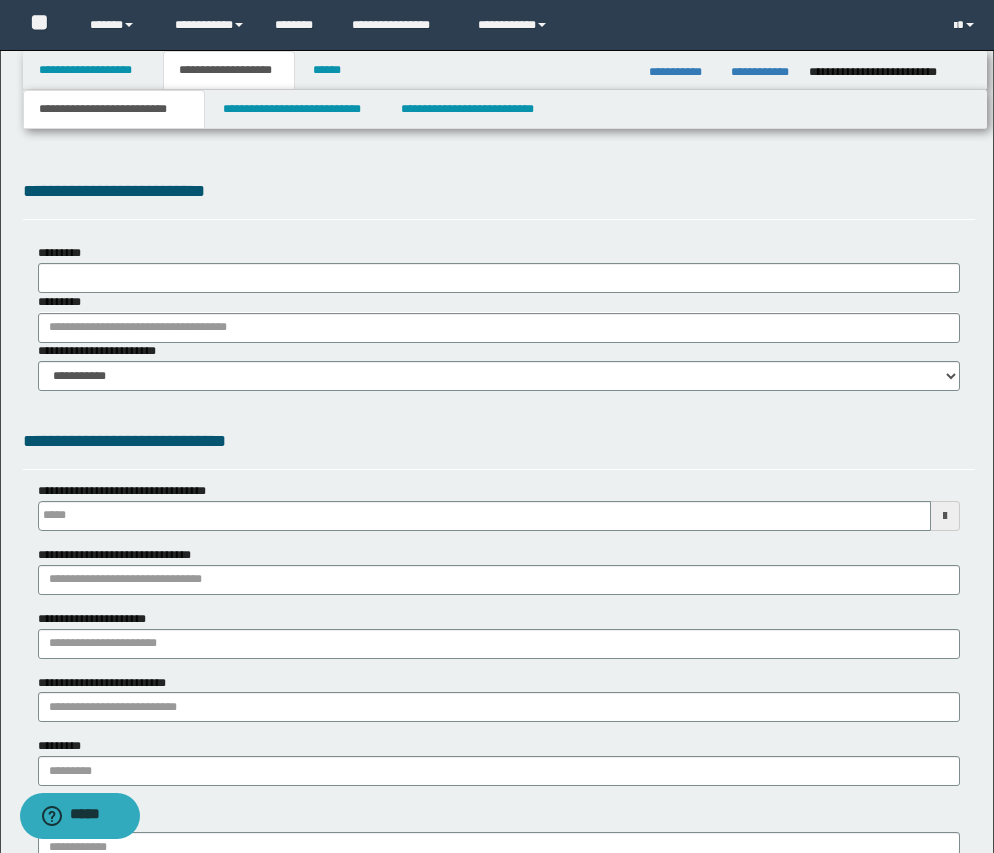 type on "******" 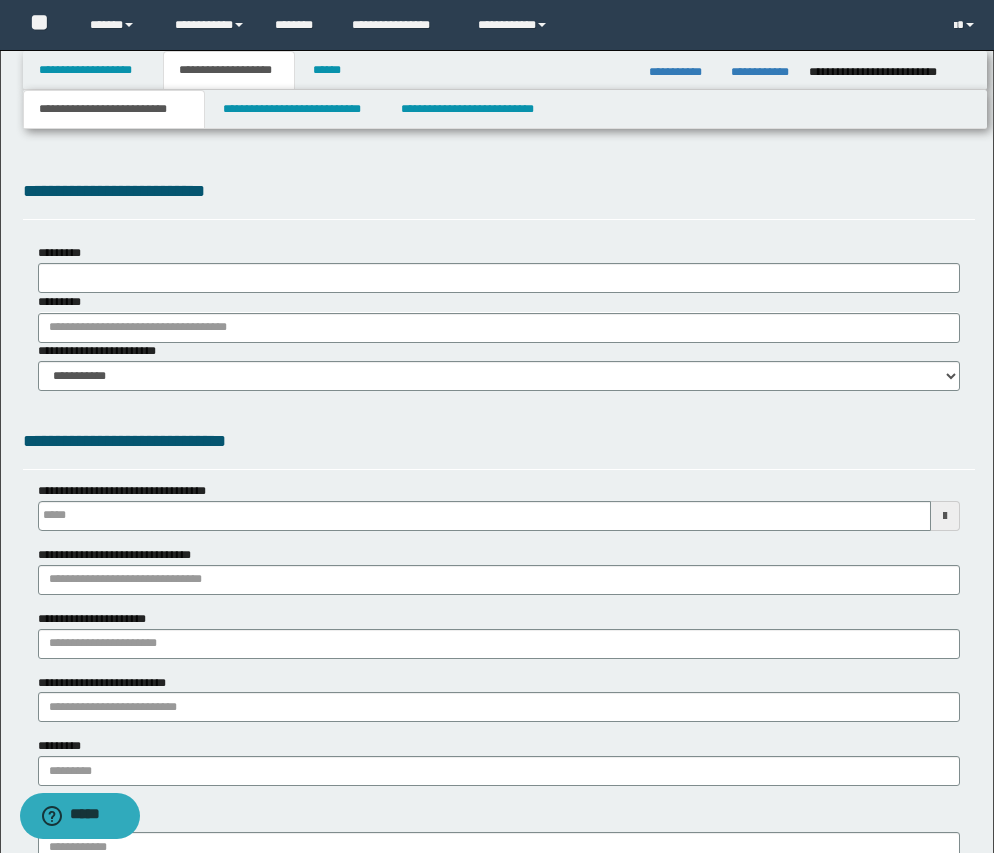 type on "**********" 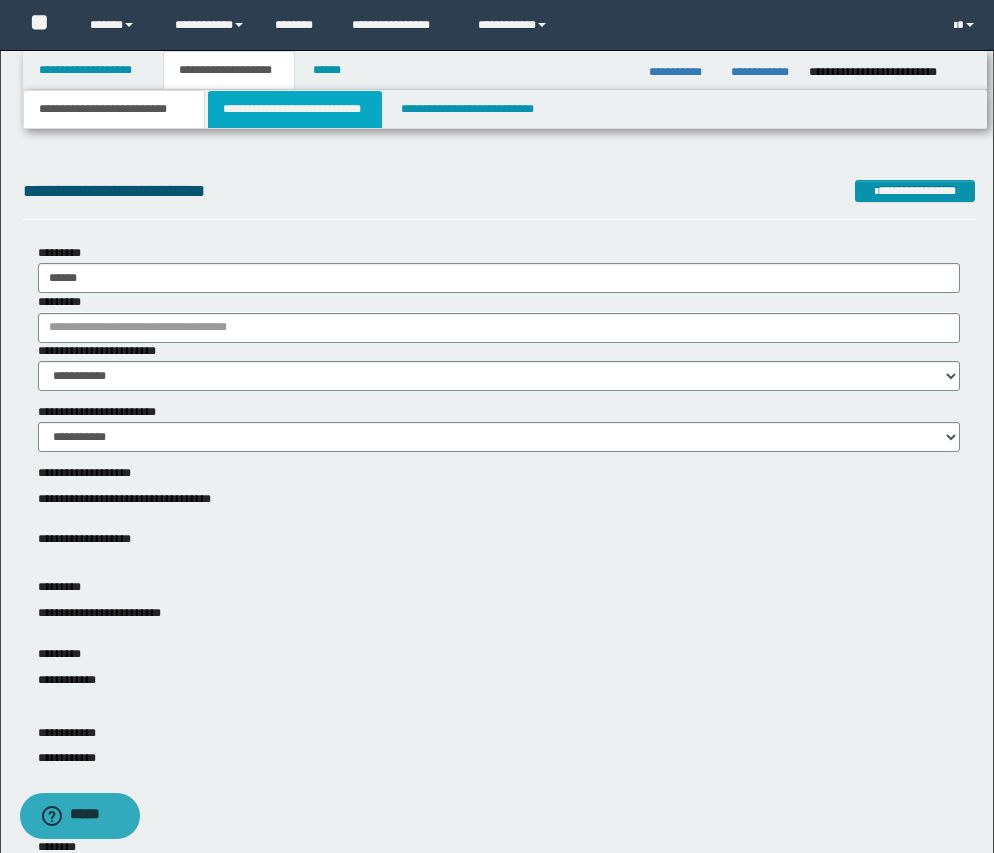 click on "**********" at bounding box center [295, 109] 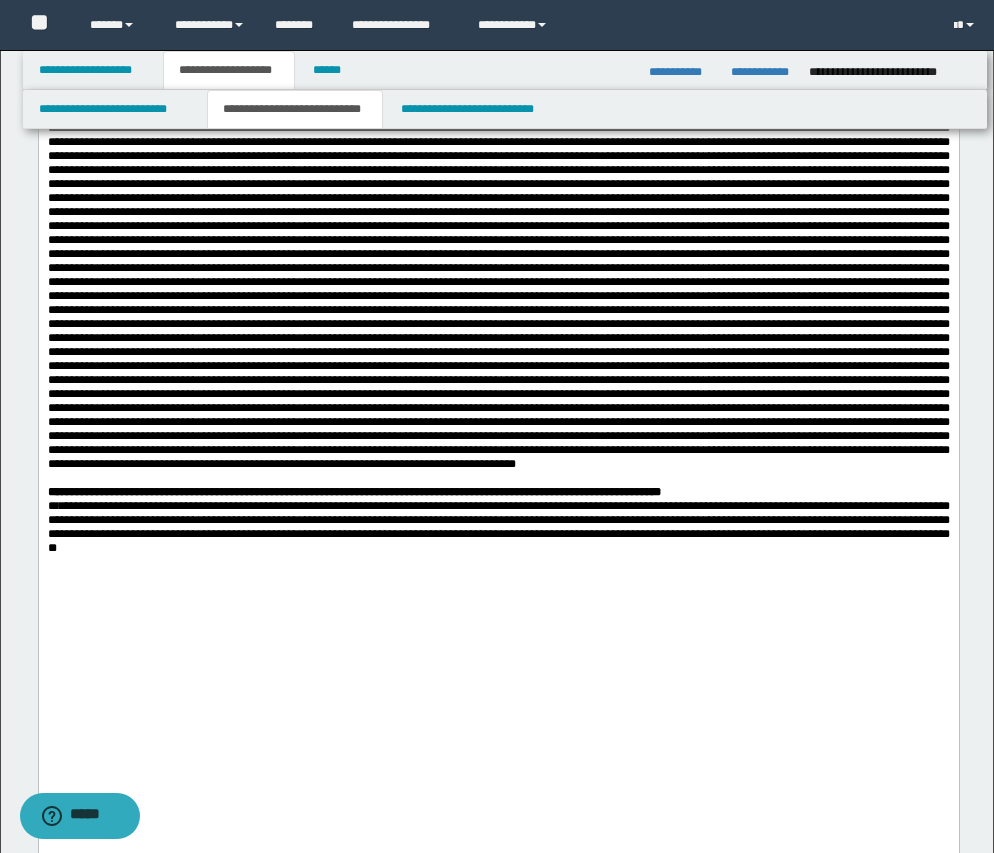 scroll, scrollTop: 1375, scrollLeft: 0, axis: vertical 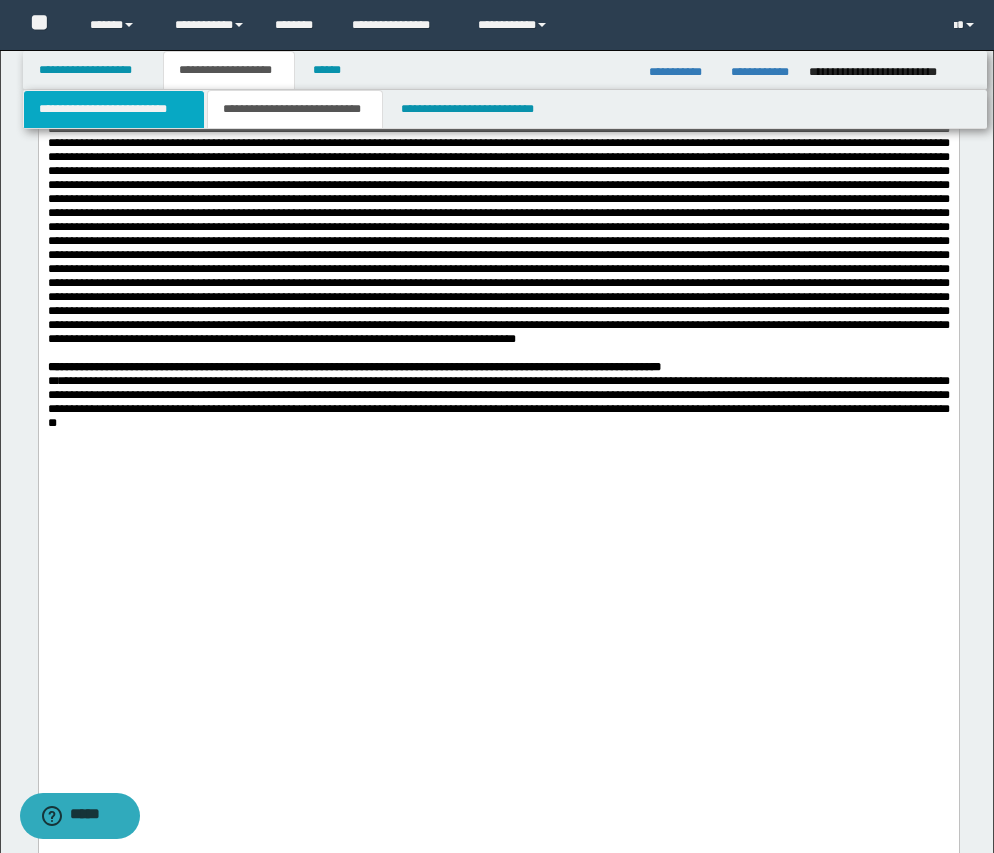click on "**********" at bounding box center [114, 109] 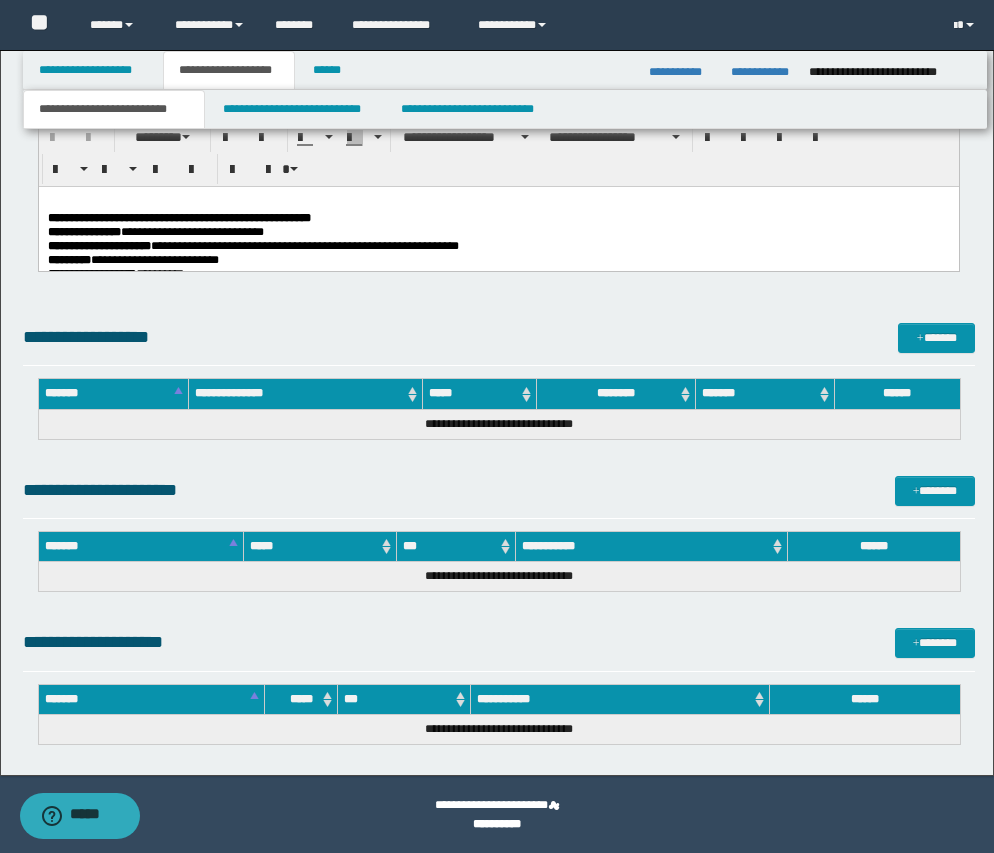 scroll, scrollTop: 1889, scrollLeft: 0, axis: vertical 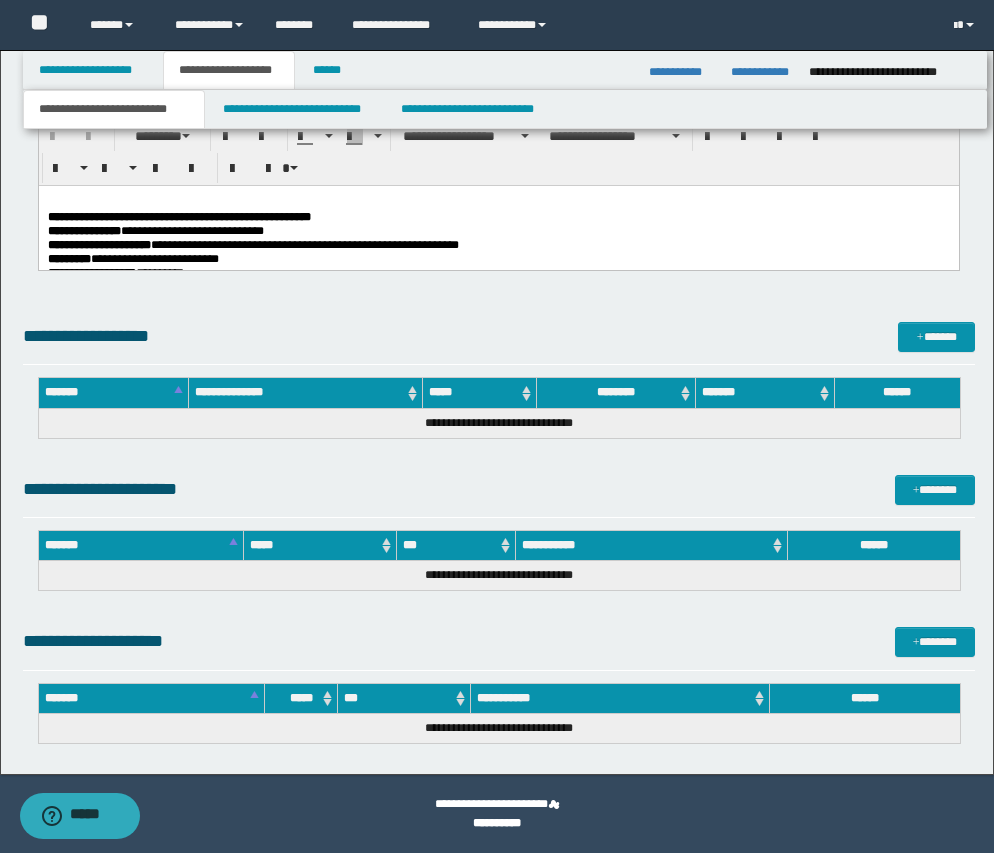 drag, startPoint x: 604, startPoint y: 237, endPoint x: 621, endPoint y: 268, distance: 35.35534 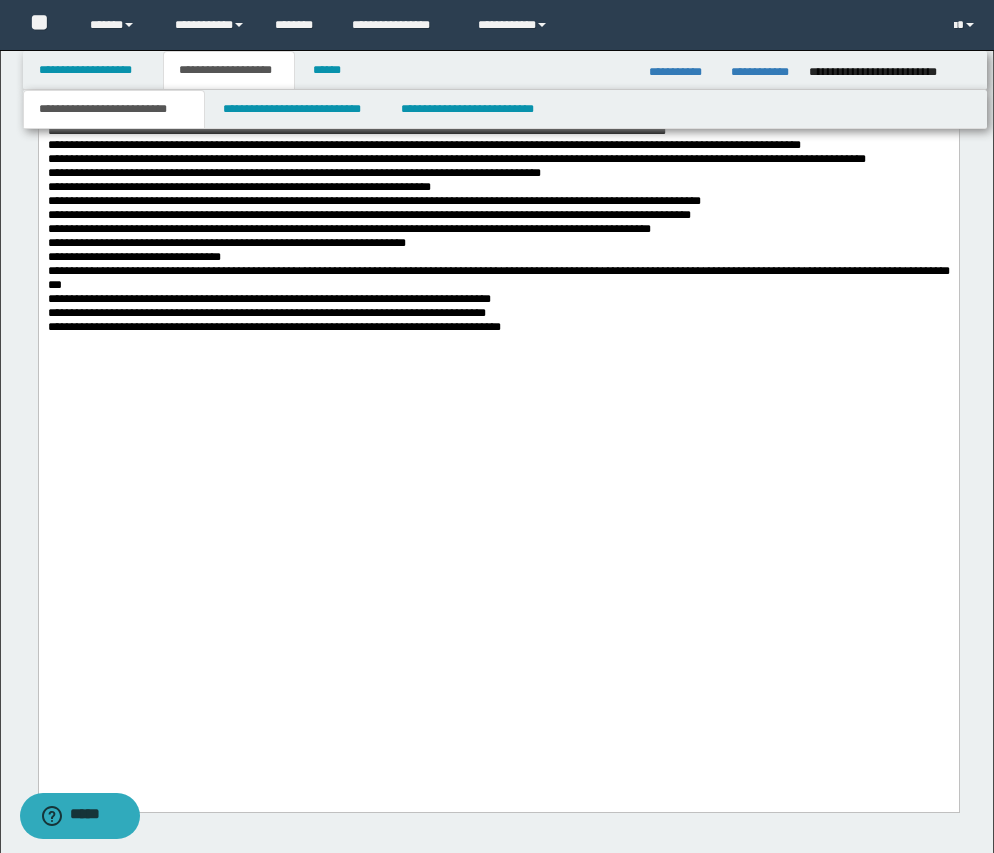 scroll, scrollTop: 4639, scrollLeft: 0, axis: vertical 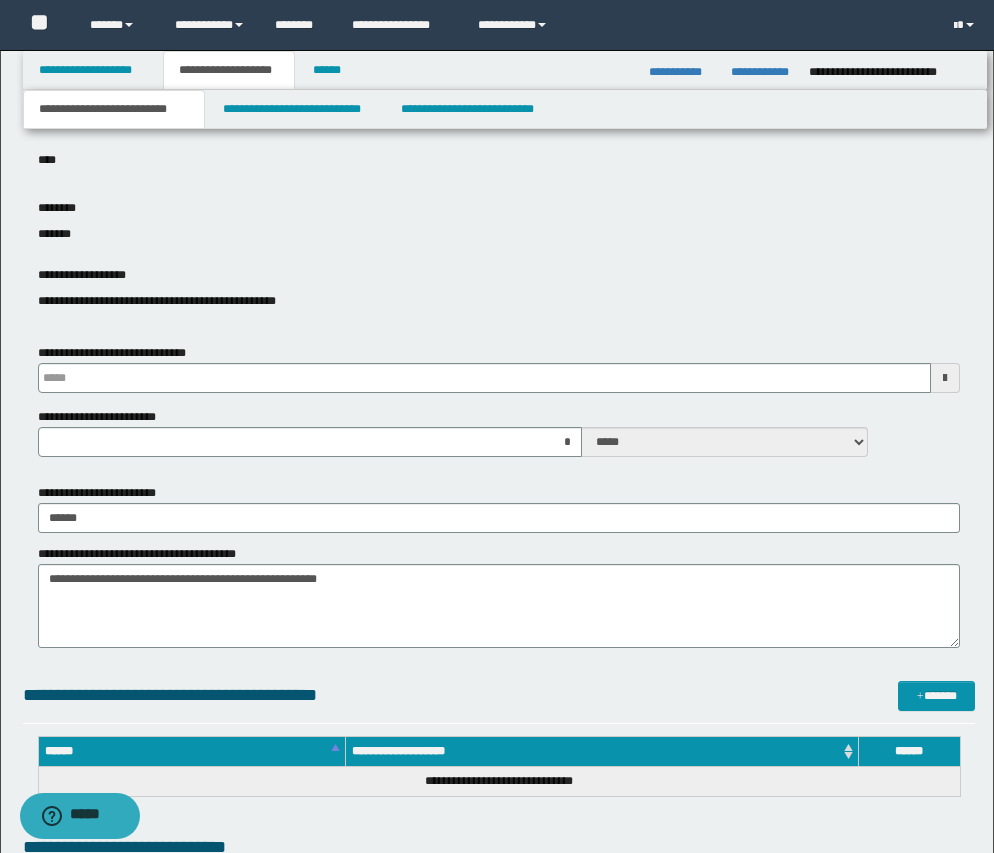 type 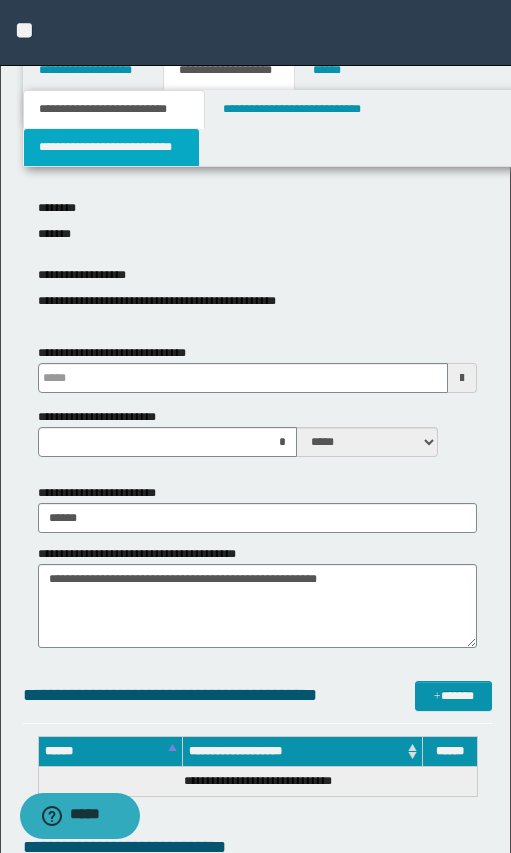 click on "**********" at bounding box center [112, 147] 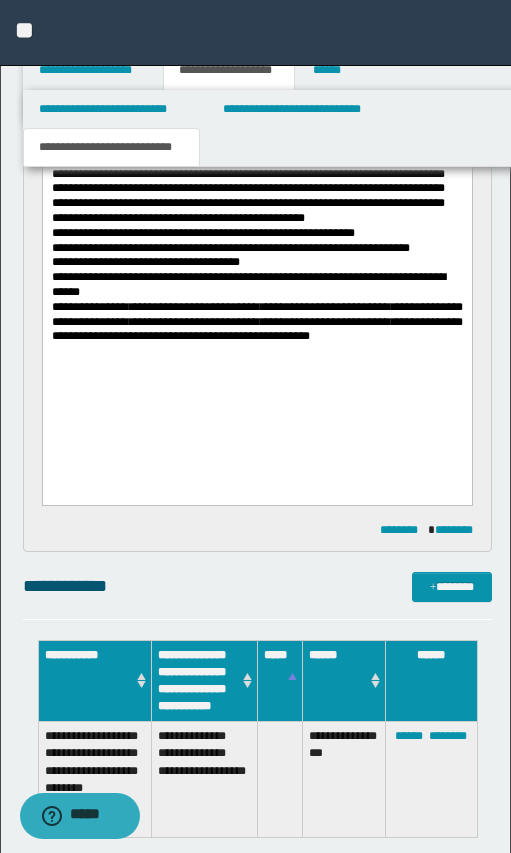 scroll, scrollTop: 1613, scrollLeft: 0, axis: vertical 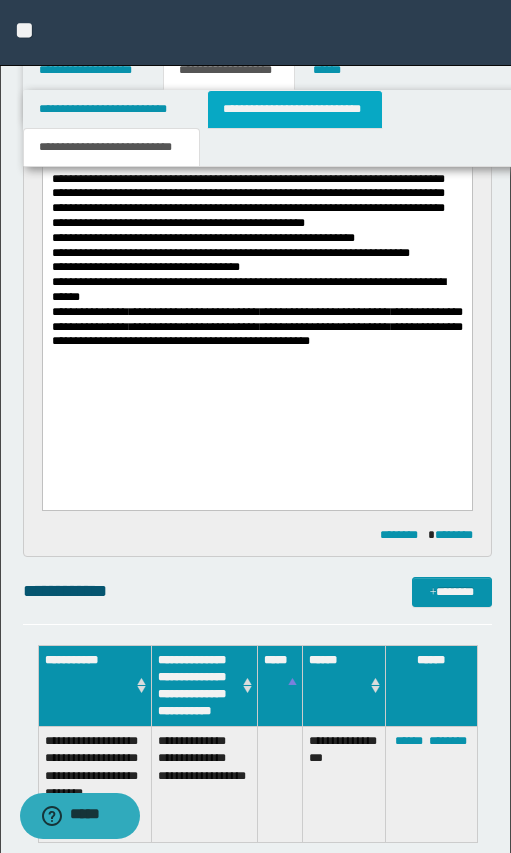 click on "**********" at bounding box center (295, 109) 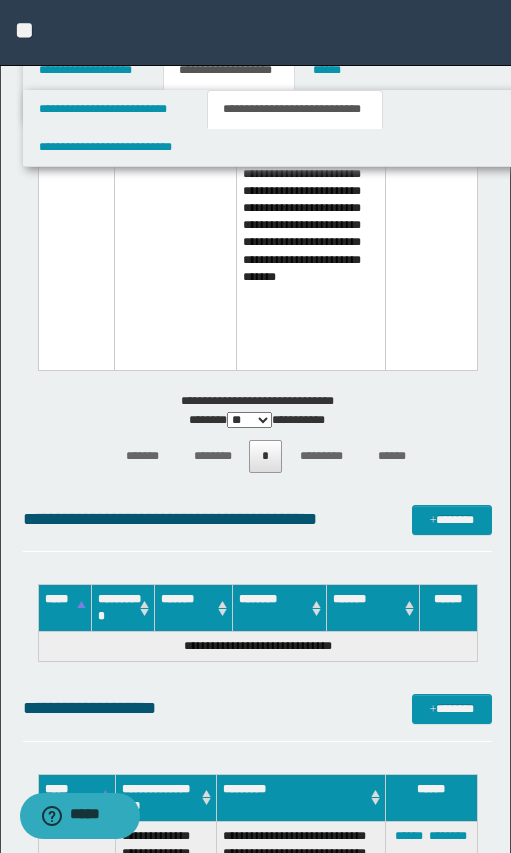 scroll, scrollTop: 5613, scrollLeft: 0, axis: vertical 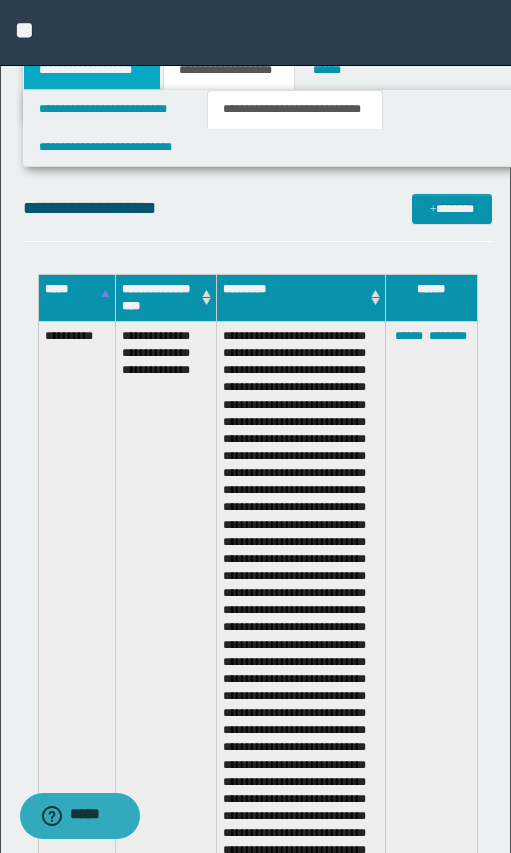 click on "**********" at bounding box center [92, 70] 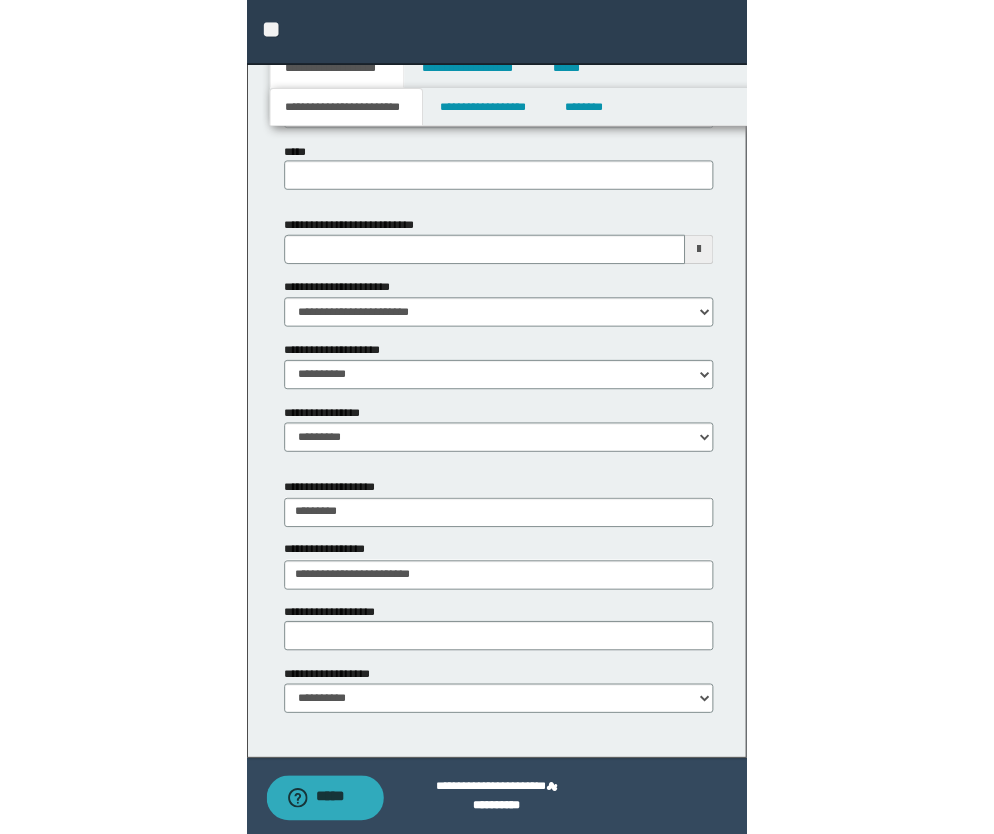 scroll, scrollTop: 958, scrollLeft: 0, axis: vertical 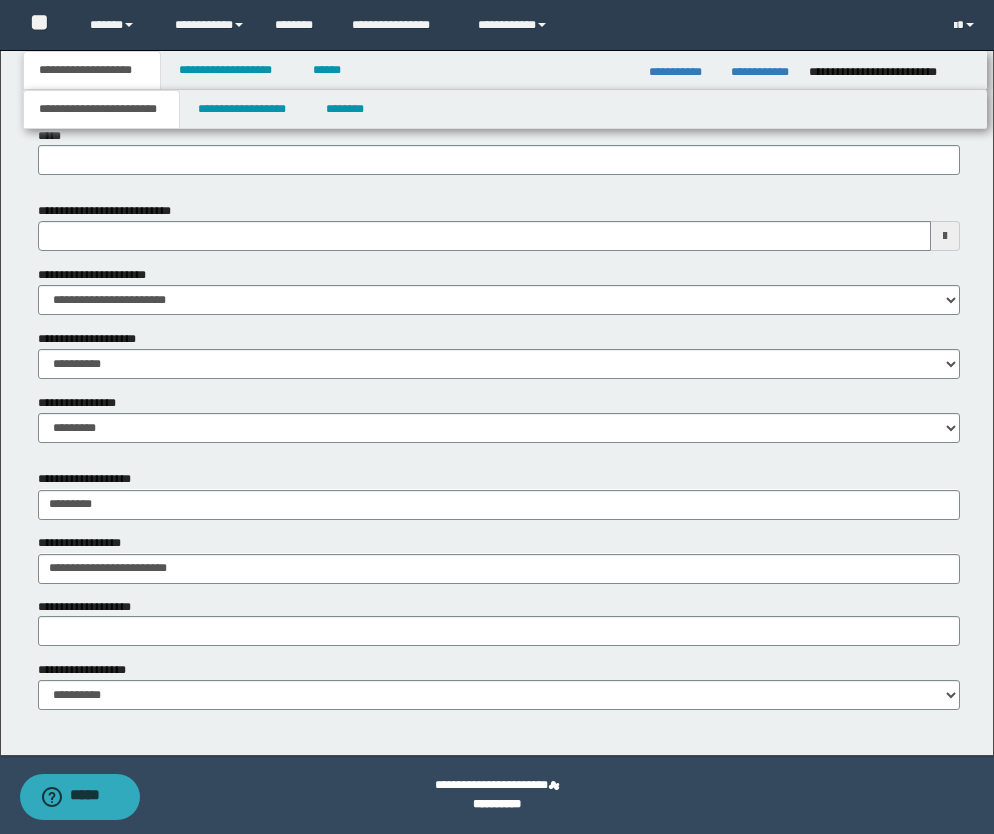 click on "**********" at bounding box center (92, 70) 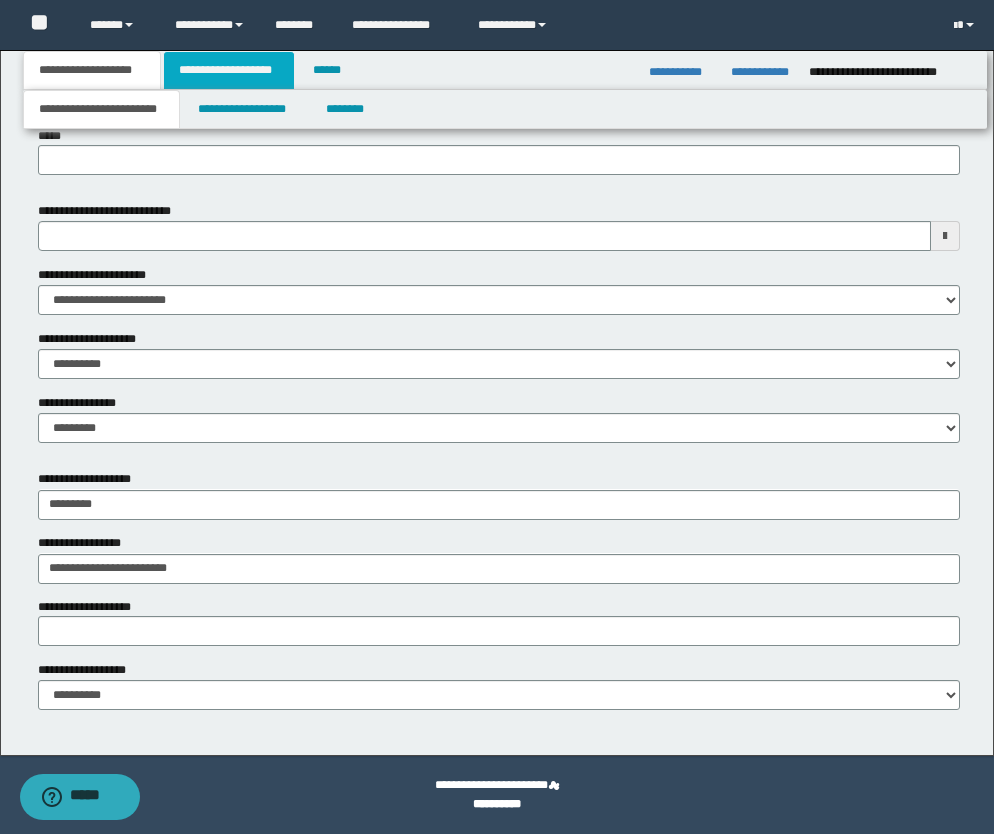 click on "**********" at bounding box center (229, 70) 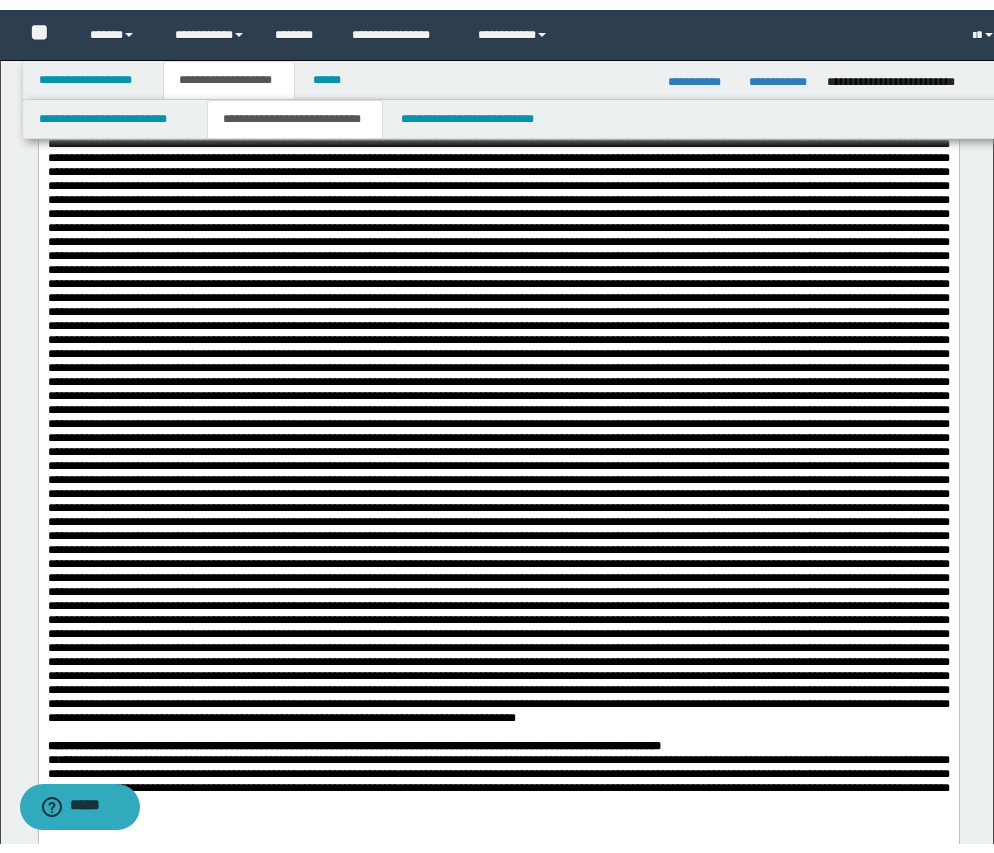 scroll, scrollTop: 939, scrollLeft: 0, axis: vertical 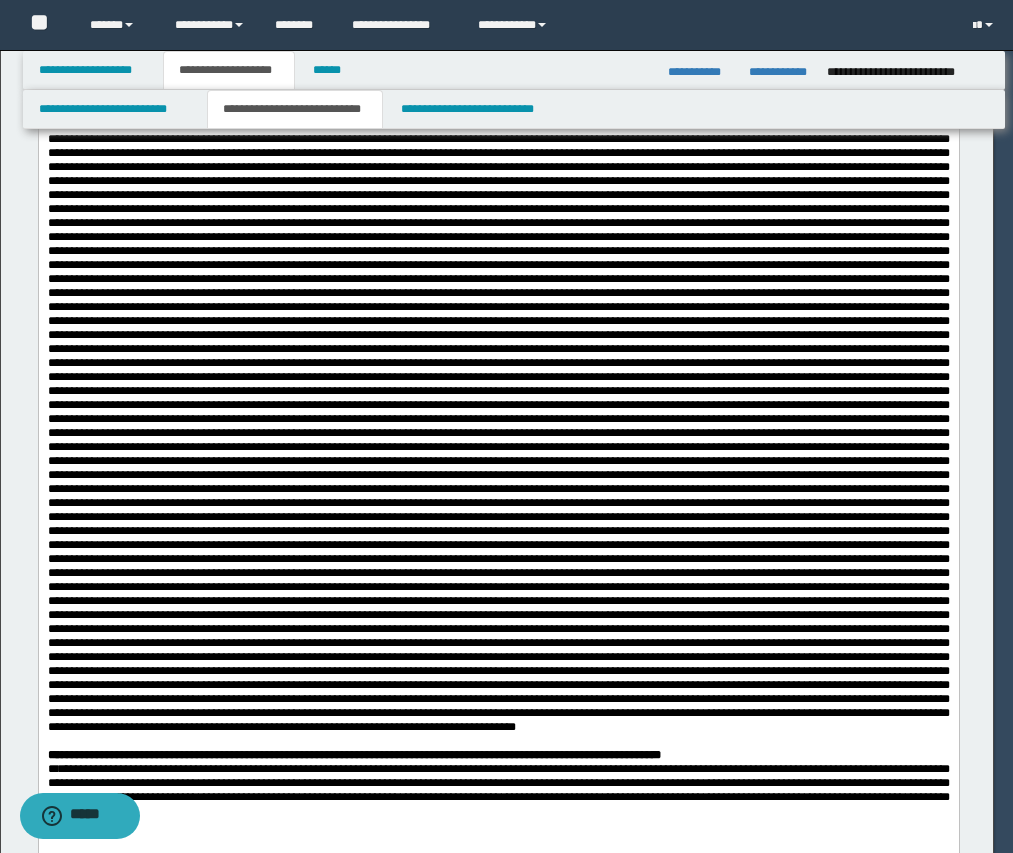type 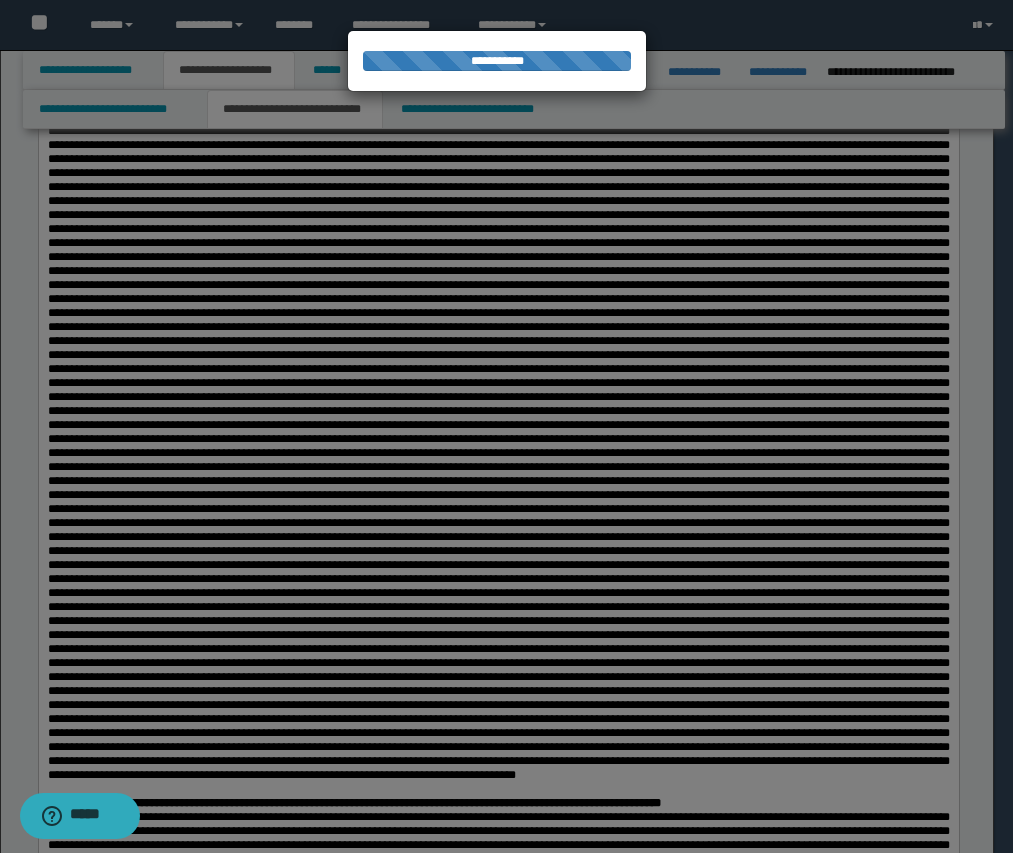 type 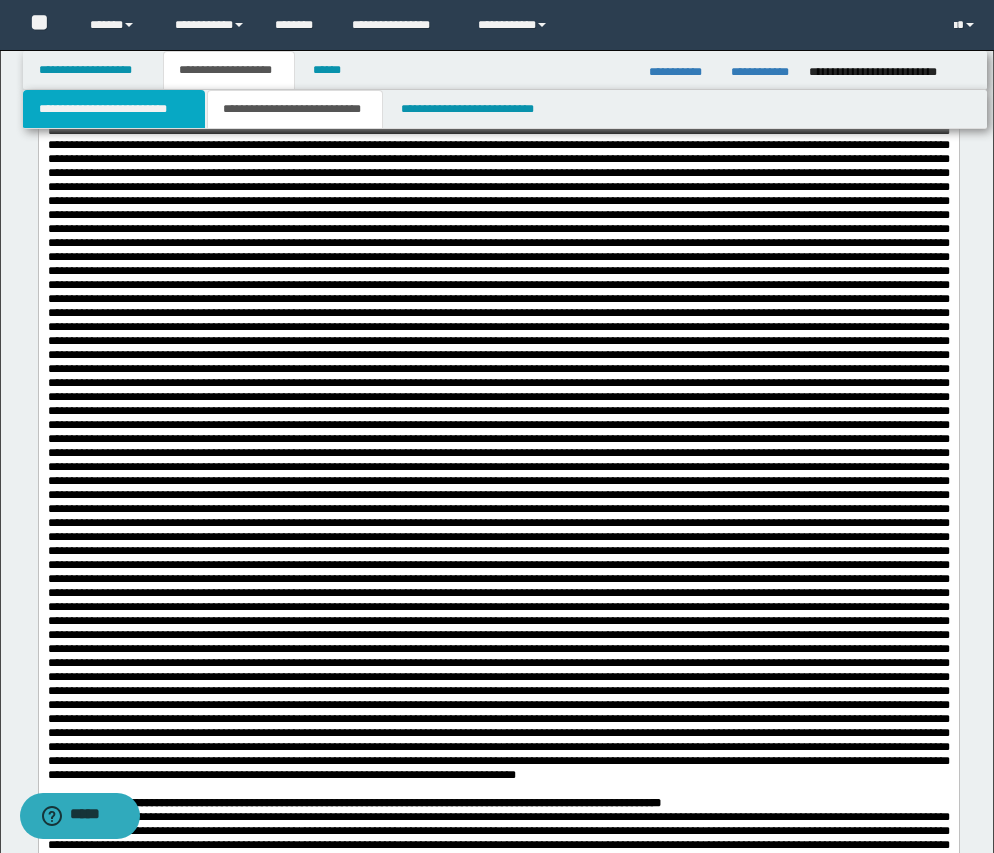 drag, startPoint x: 151, startPoint y: 114, endPoint x: 161, endPoint y: 131, distance: 19.723083 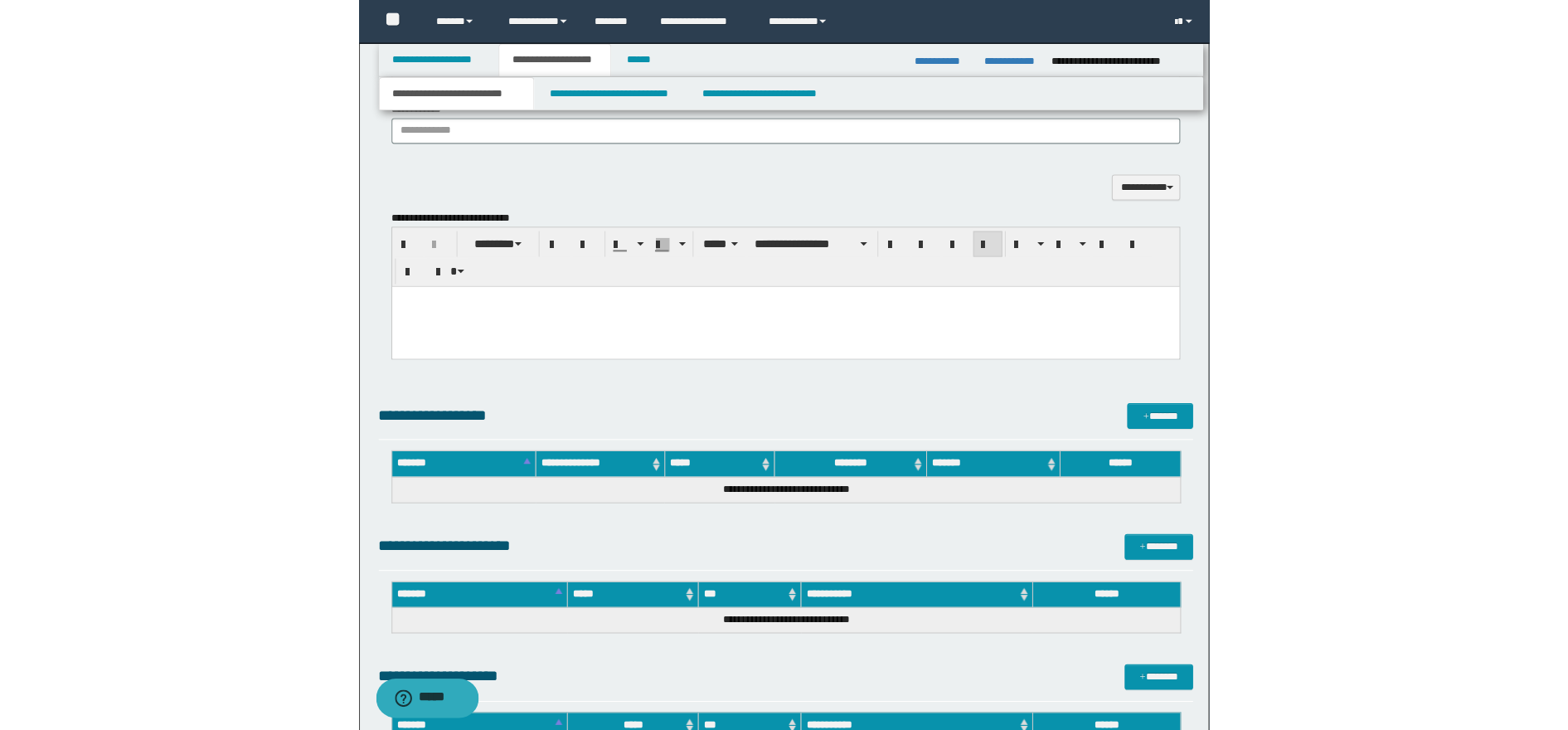 scroll, scrollTop: 1360, scrollLeft: 0, axis: vertical 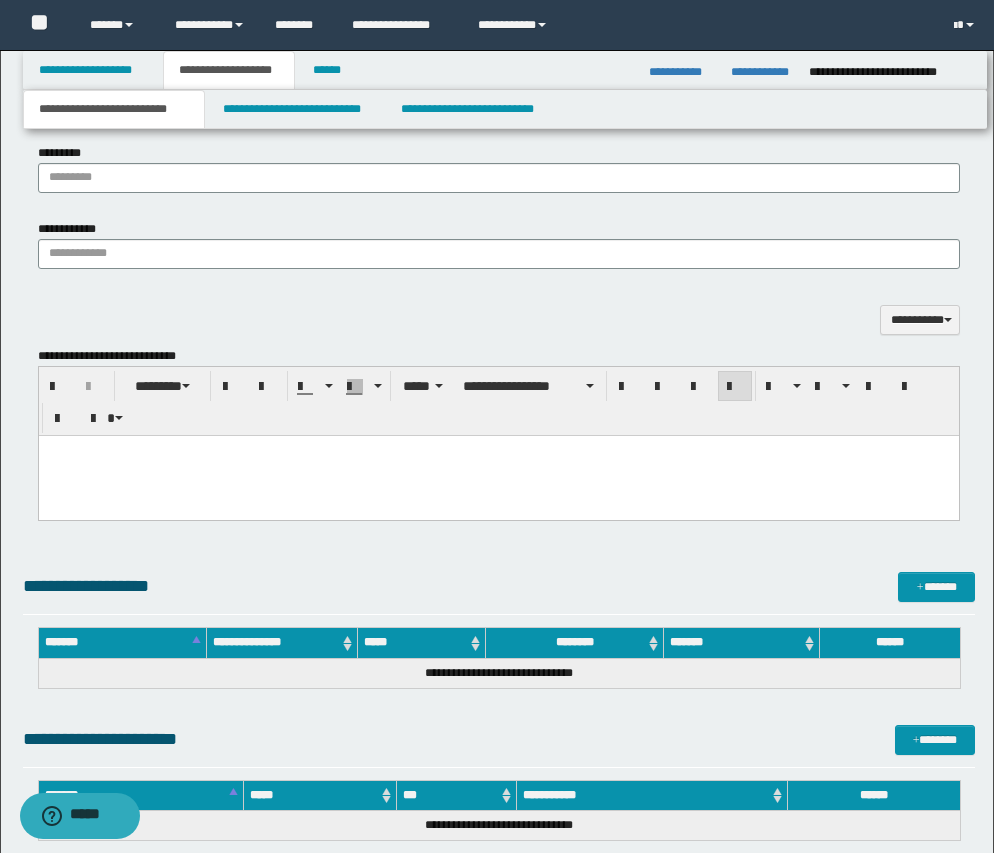click on "**********" at bounding box center (-31, 467) 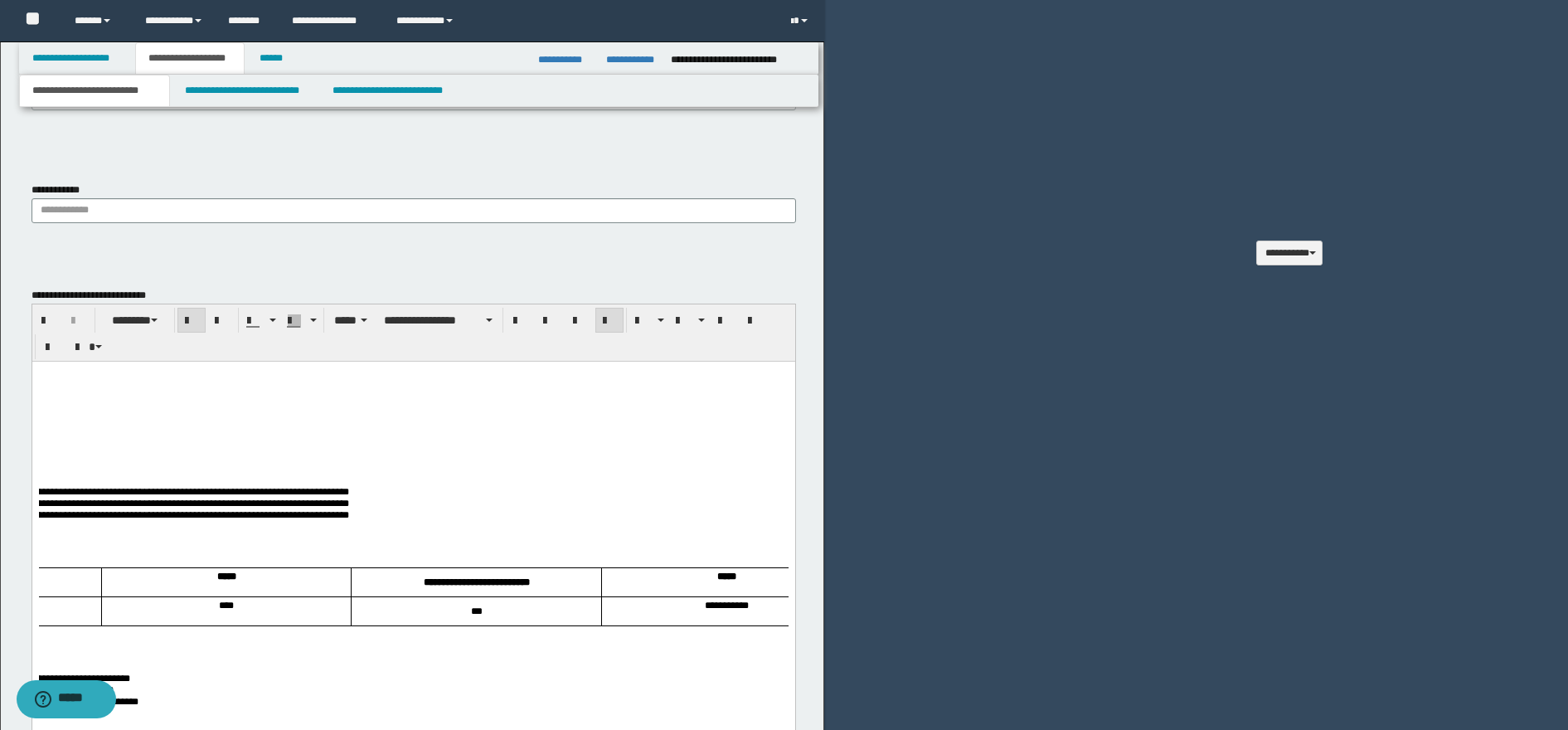 scroll, scrollTop: 0, scrollLeft: 12, axis: horizontal 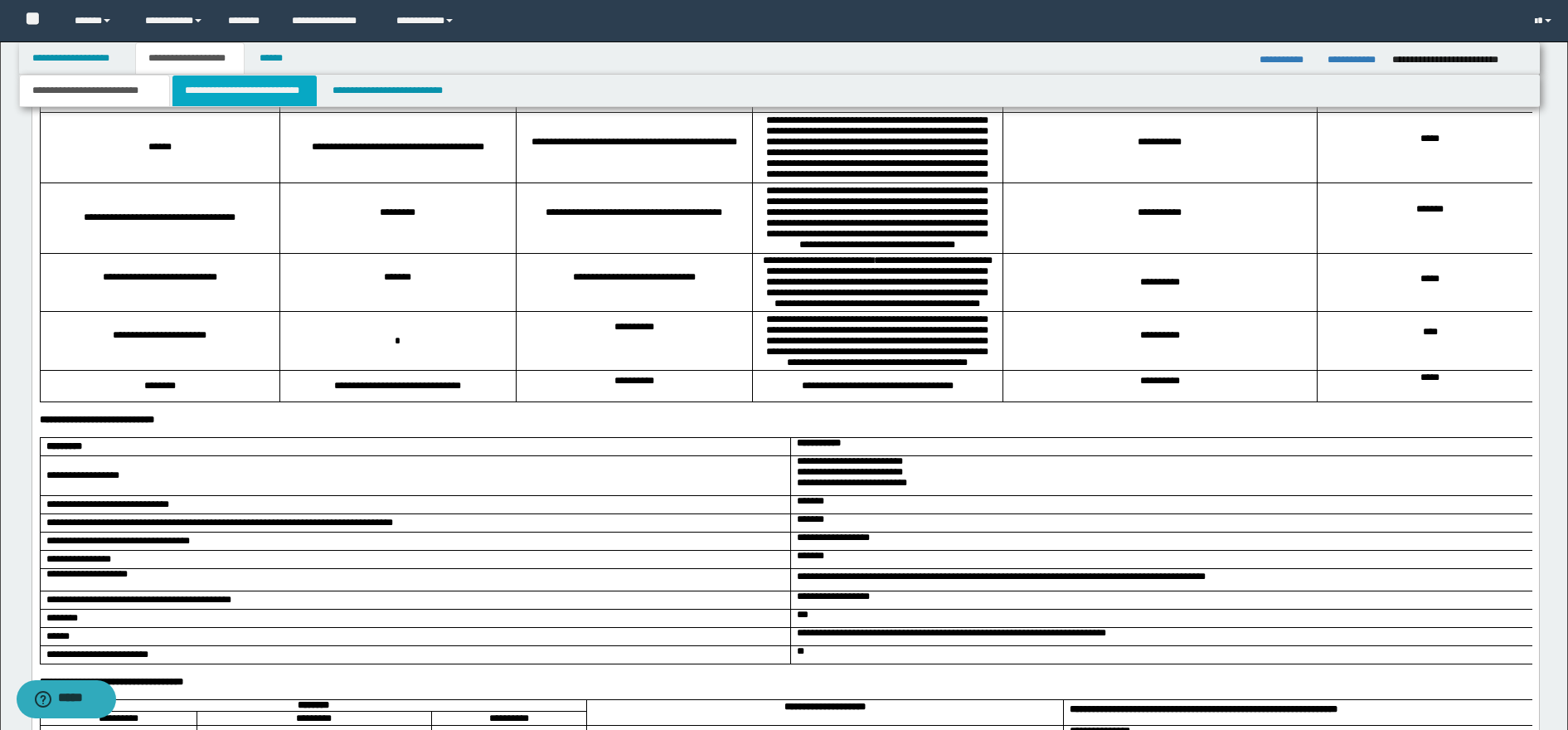 drag, startPoint x: 260, startPoint y: 86, endPoint x: 264, endPoint y: 100, distance: 14.56022 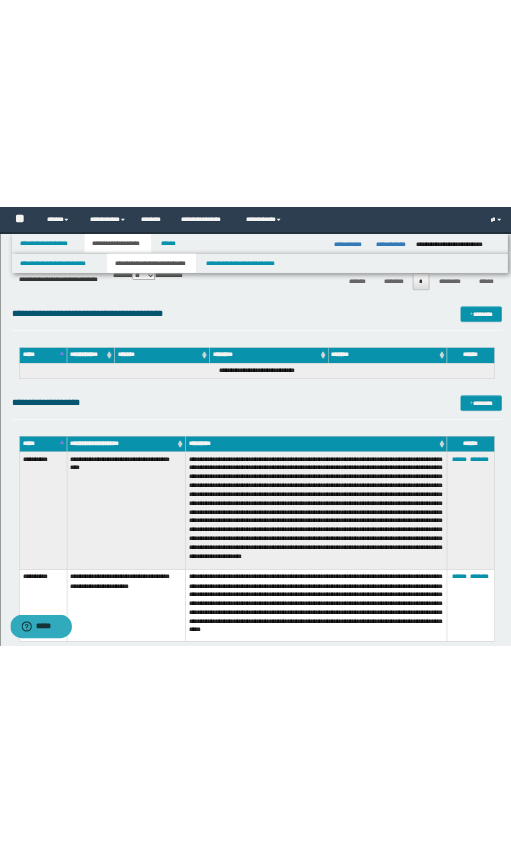 scroll, scrollTop: 4927, scrollLeft: 0, axis: vertical 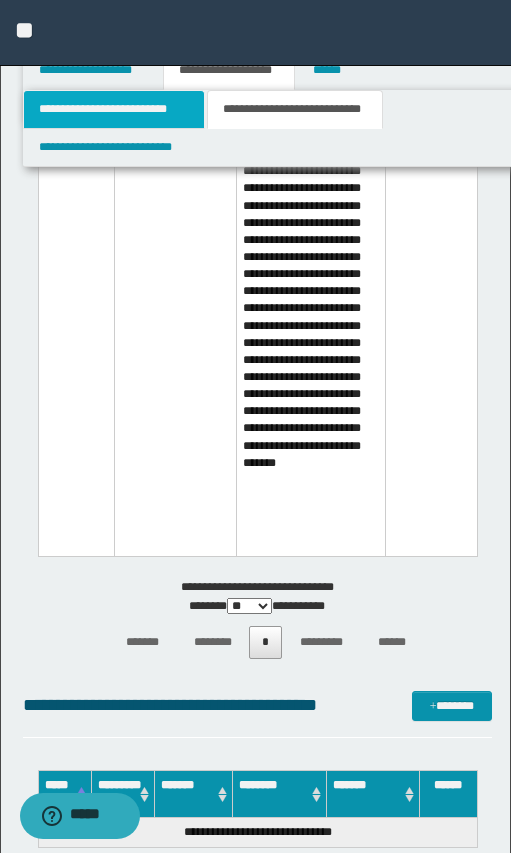 click on "**********" at bounding box center [114, 109] 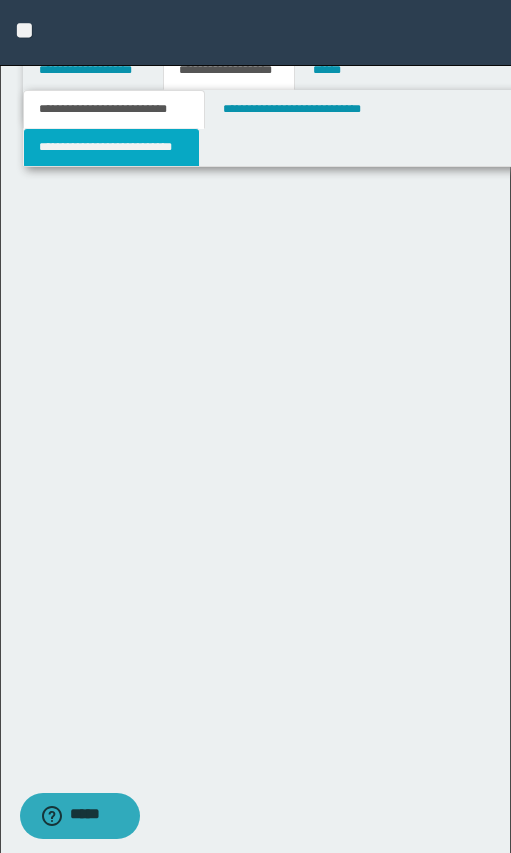 scroll, scrollTop: 4821, scrollLeft: 0, axis: vertical 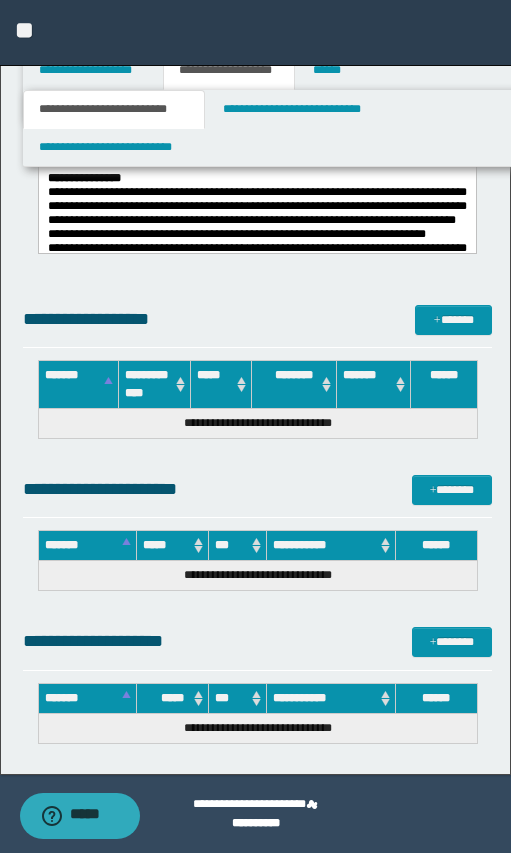 click at bounding box center [256, -193] 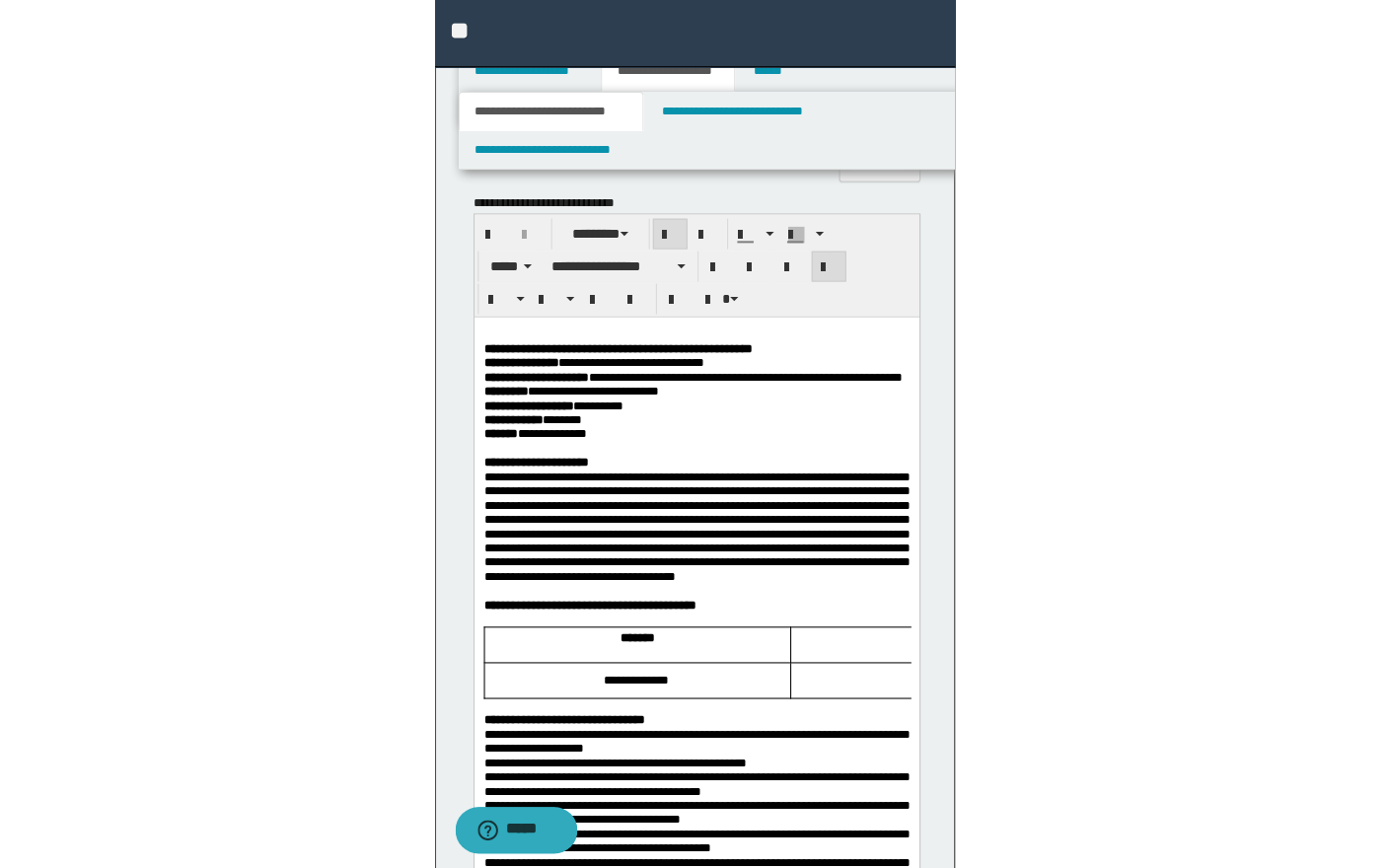 scroll, scrollTop: 1919, scrollLeft: 0, axis: vertical 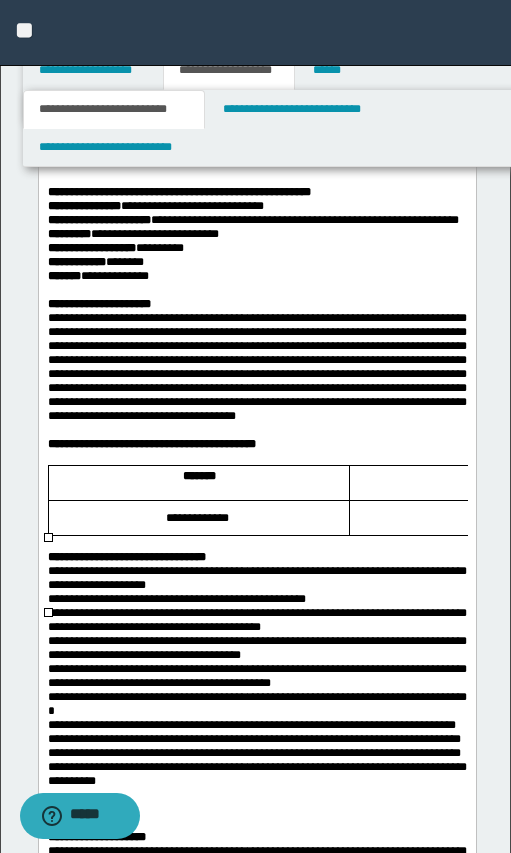 click at bounding box center [500, 524] 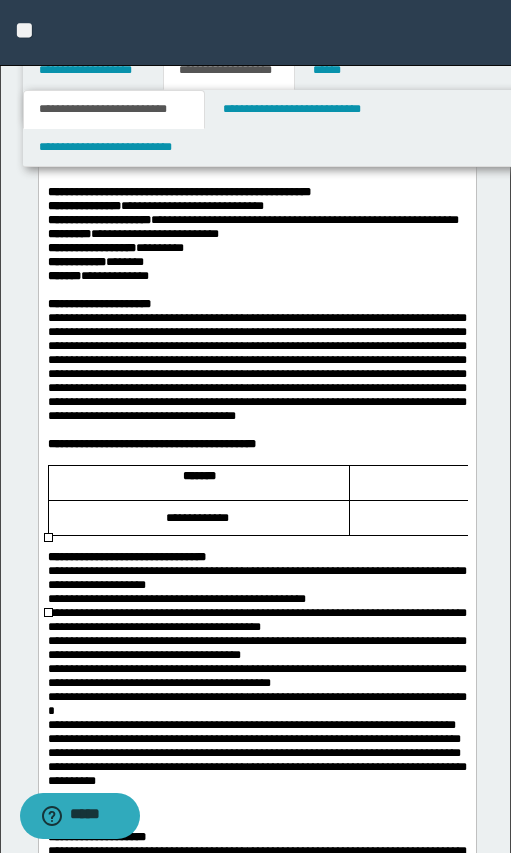 click at bounding box center (500, 524) 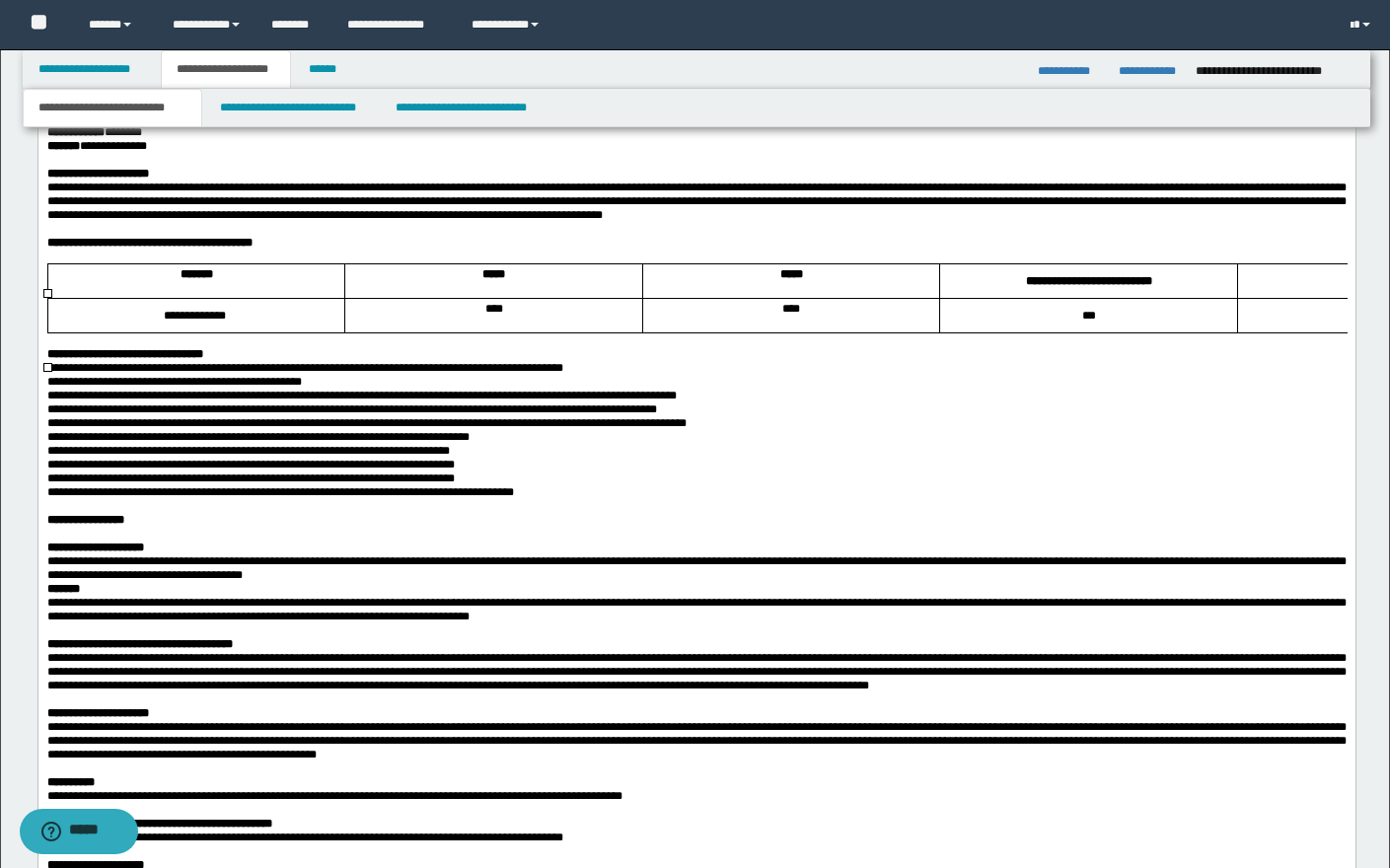scroll, scrollTop: 1180, scrollLeft: 0, axis: vertical 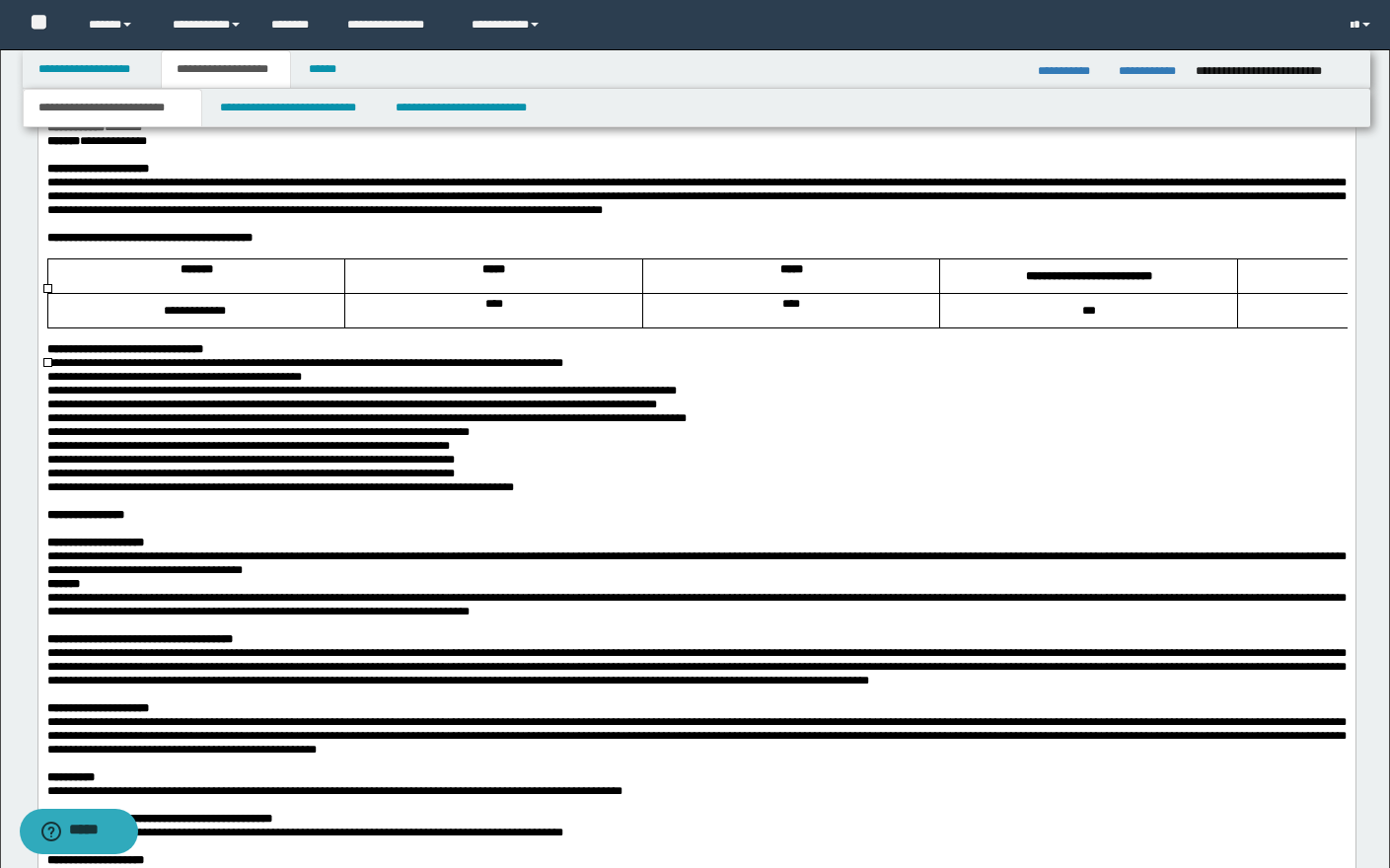 click on "**********" at bounding box center (1385, 304) 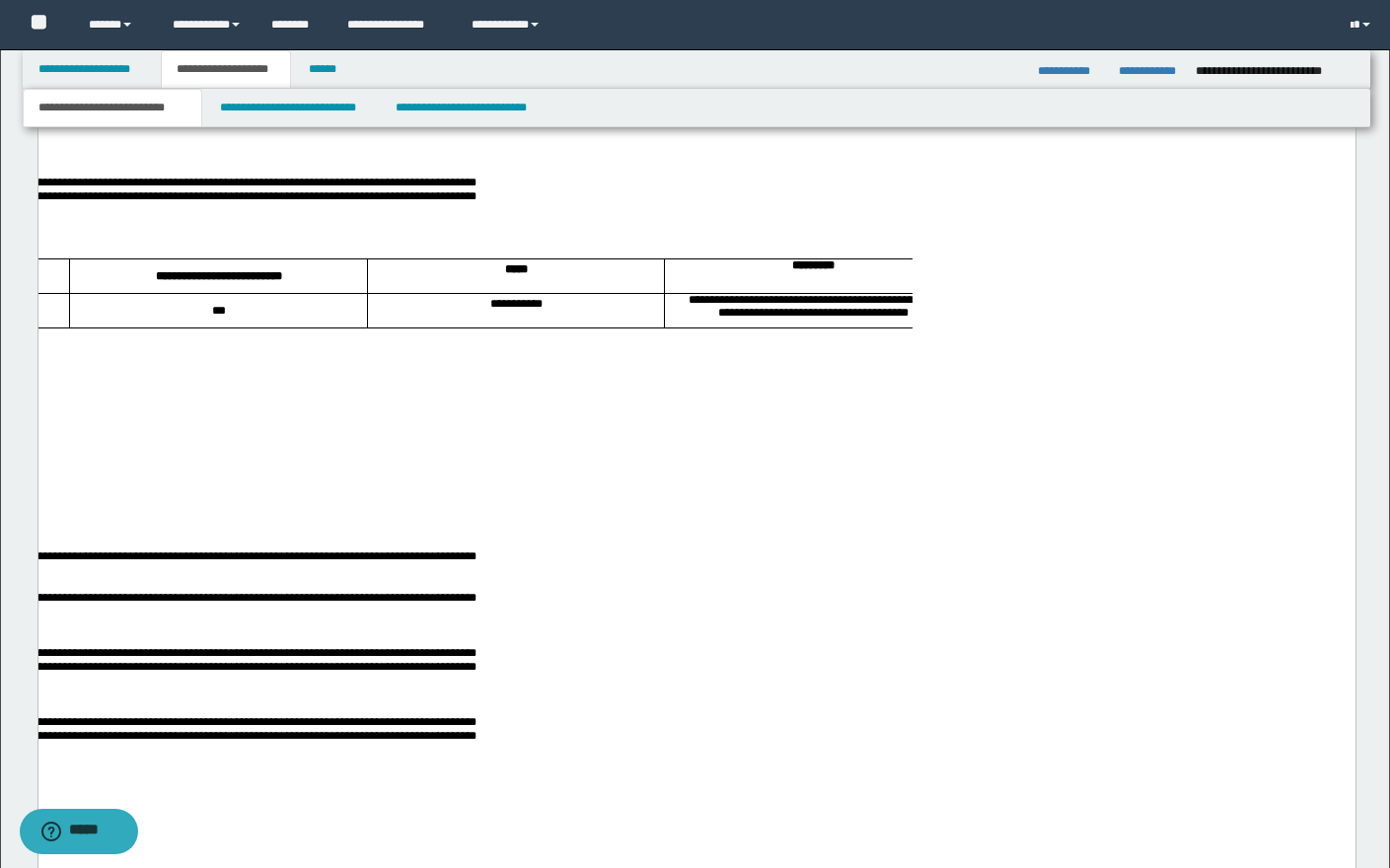 scroll, scrollTop: 0, scrollLeft: 476, axis: horizontal 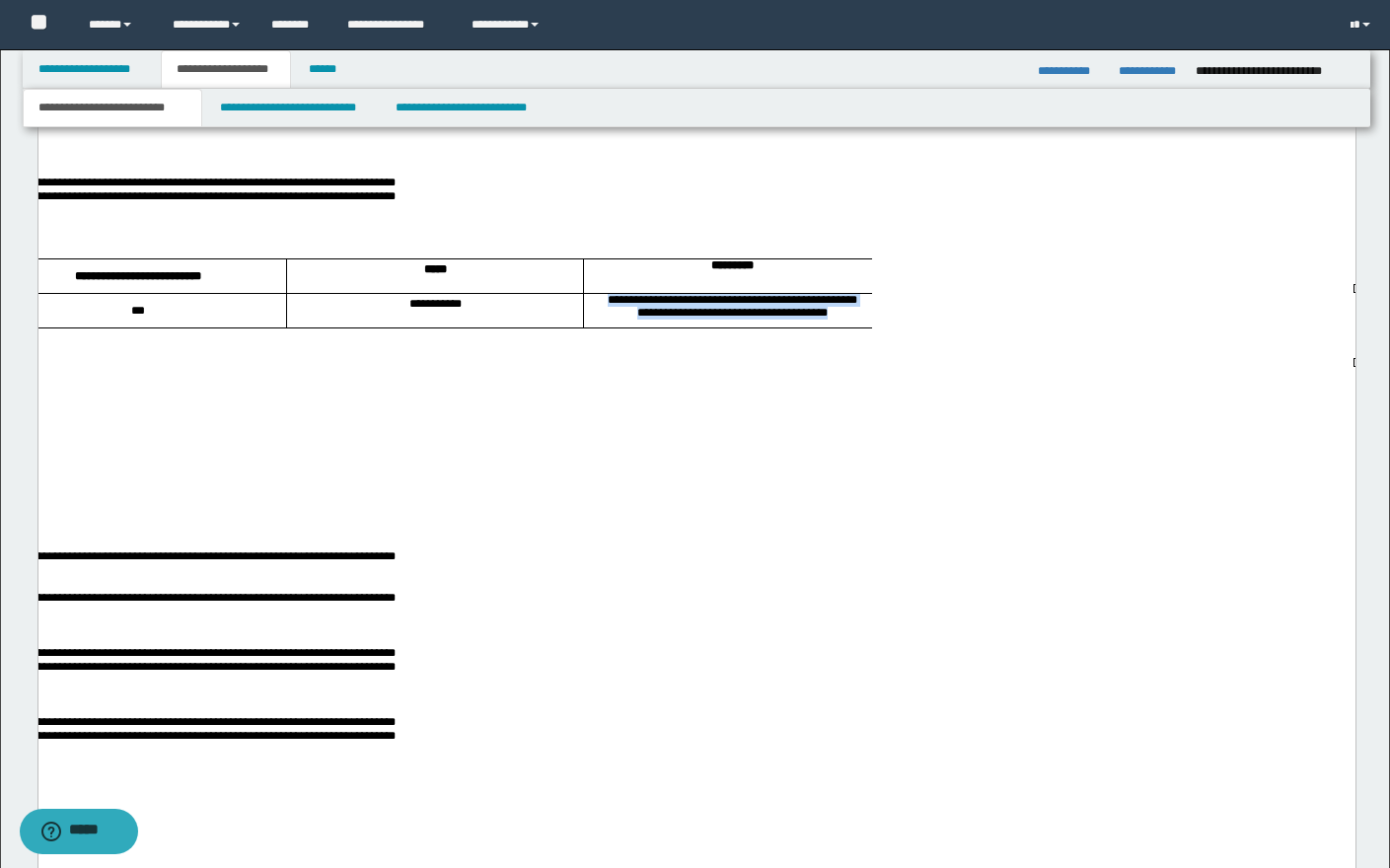 drag, startPoint x: 1067, startPoint y: 329, endPoint x: 1326, endPoint y: 352, distance: 260.0192 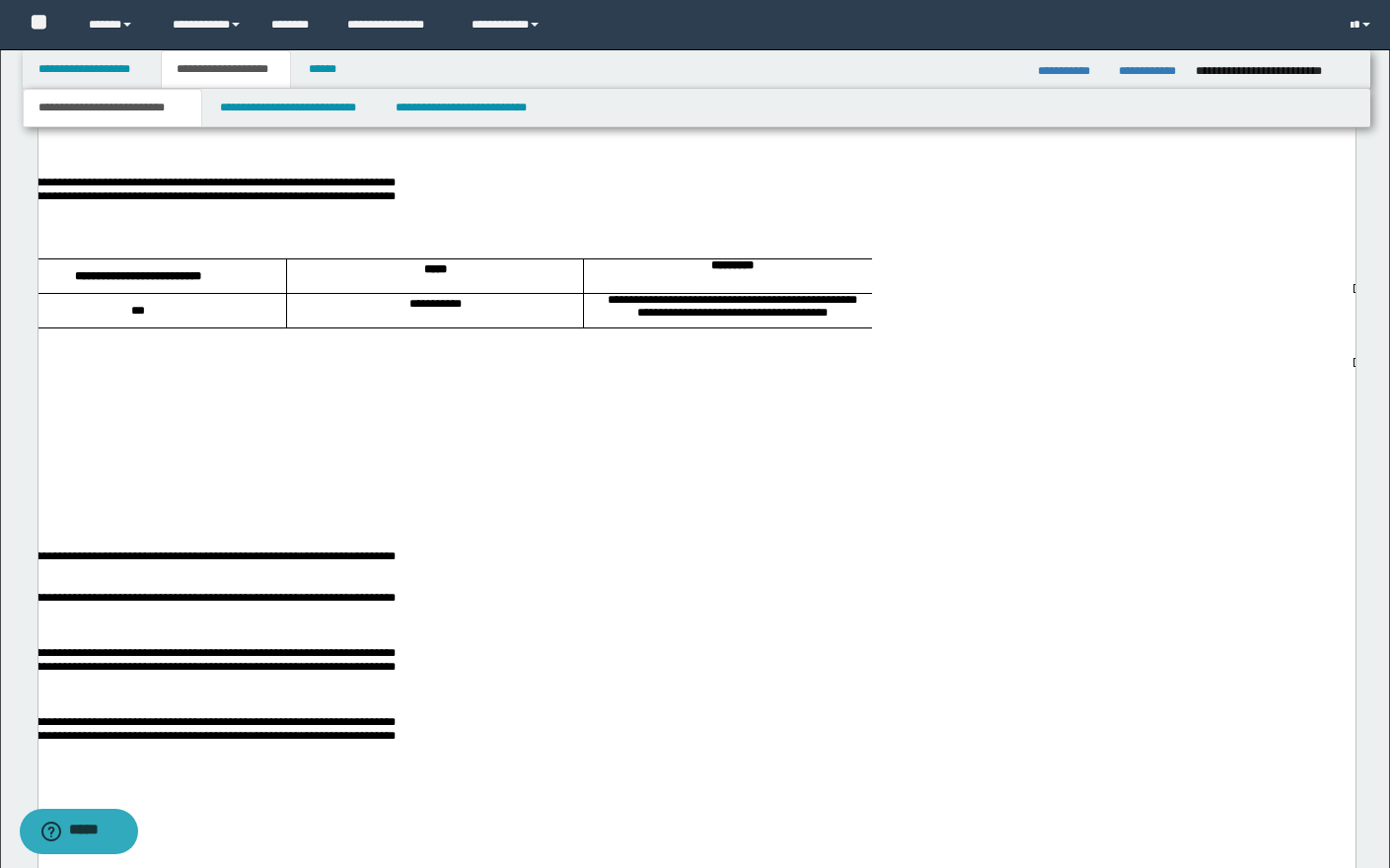 click on "***" at bounding box center [136, 311] 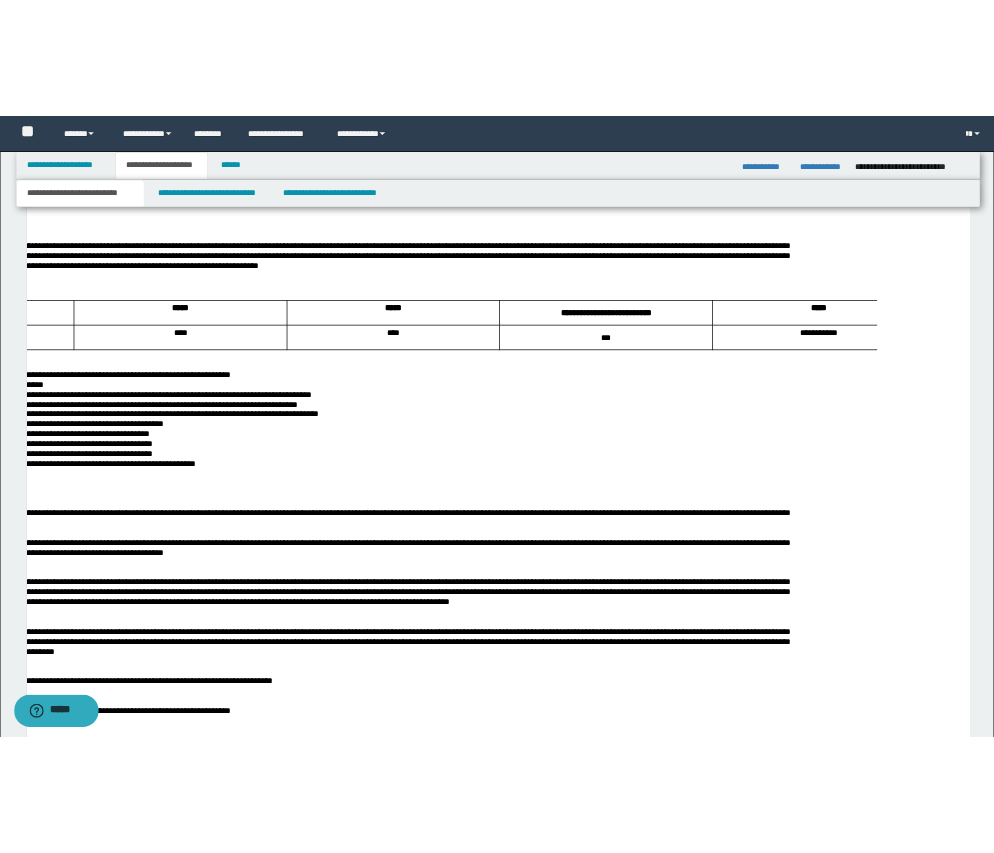 scroll, scrollTop: 0, scrollLeft: 377, axis: horizontal 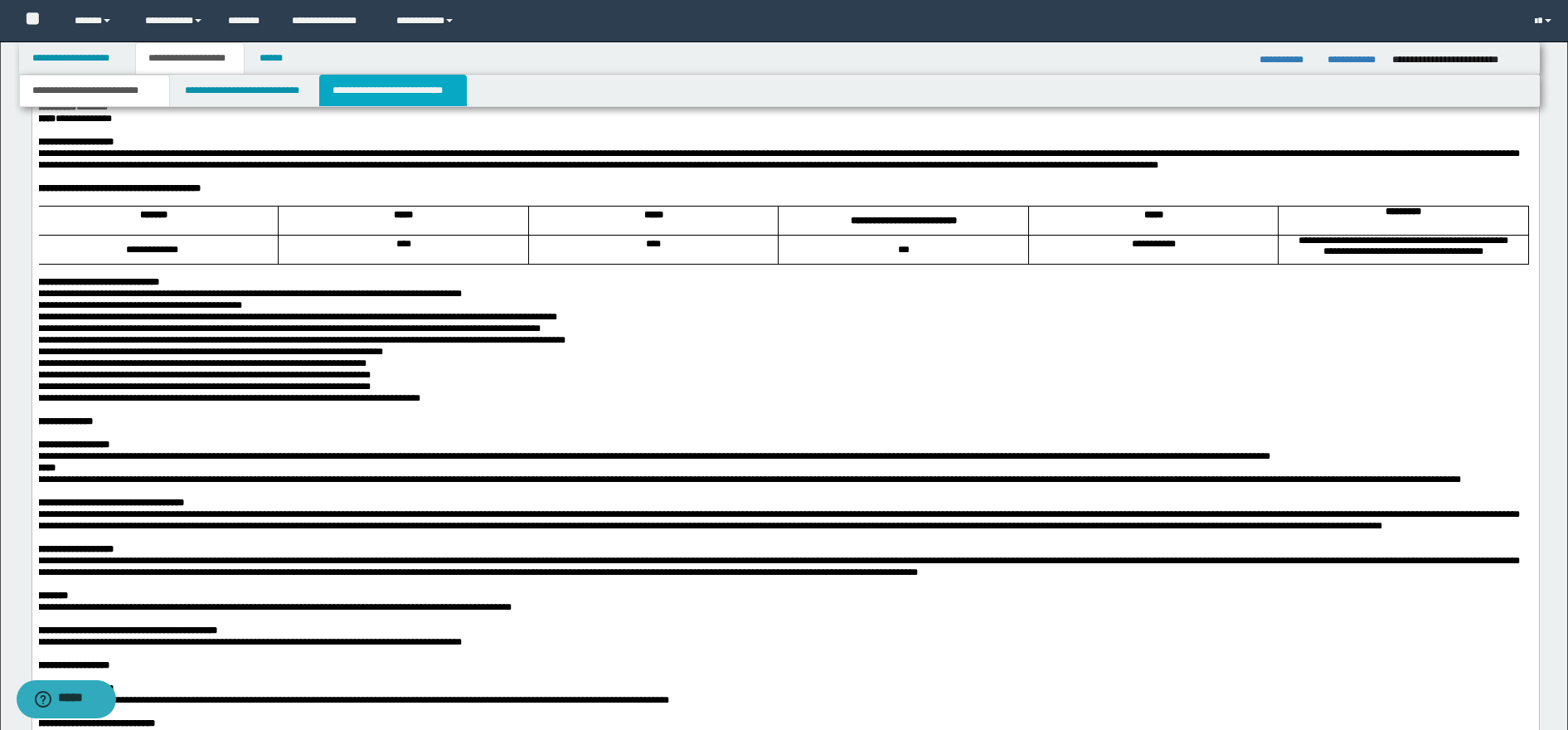 drag, startPoint x: 342, startPoint y: 100, endPoint x: 362, endPoint y: 123, distance: 30.479501 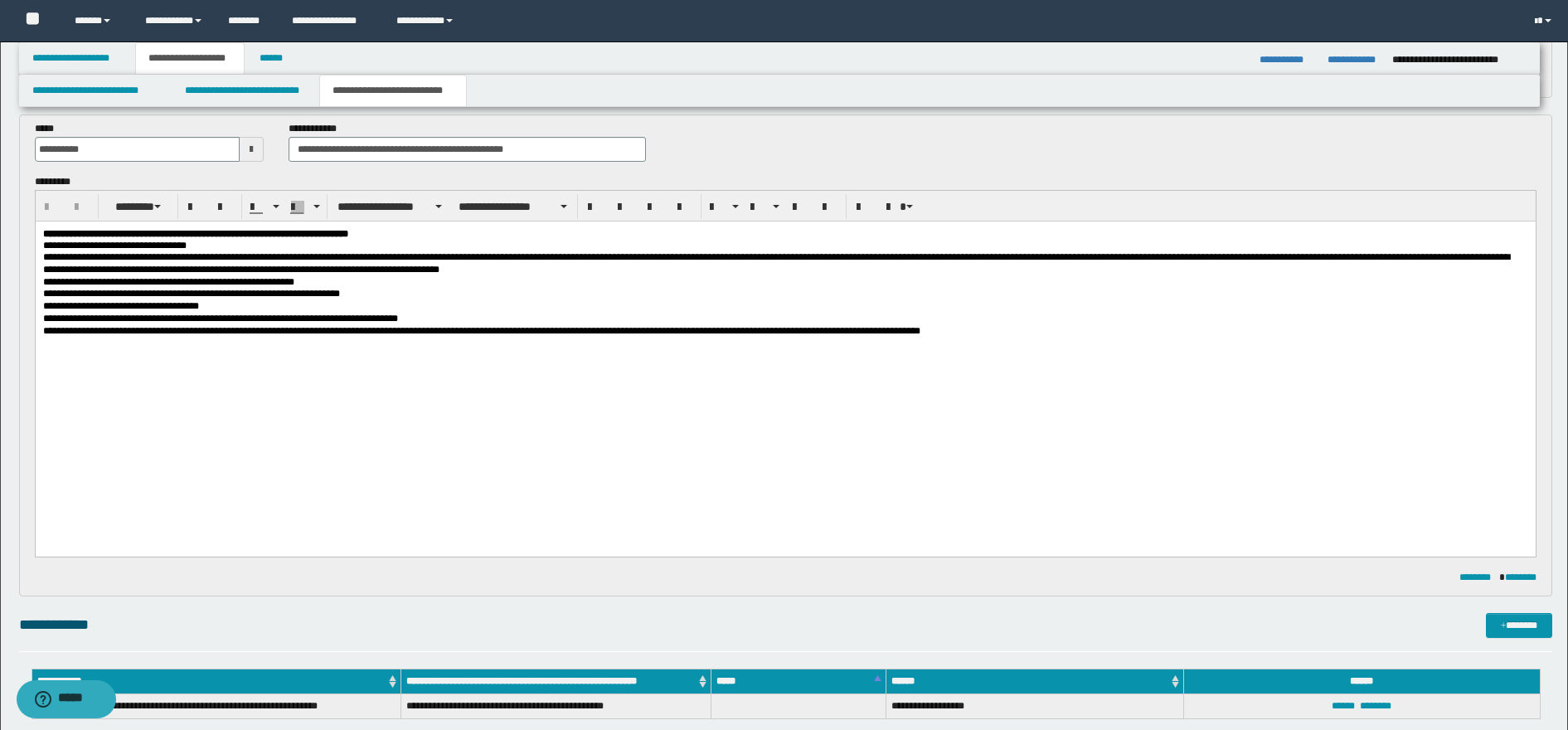 scroll, scrollTop: 1407, scrollLeft: 0, axis: vertical 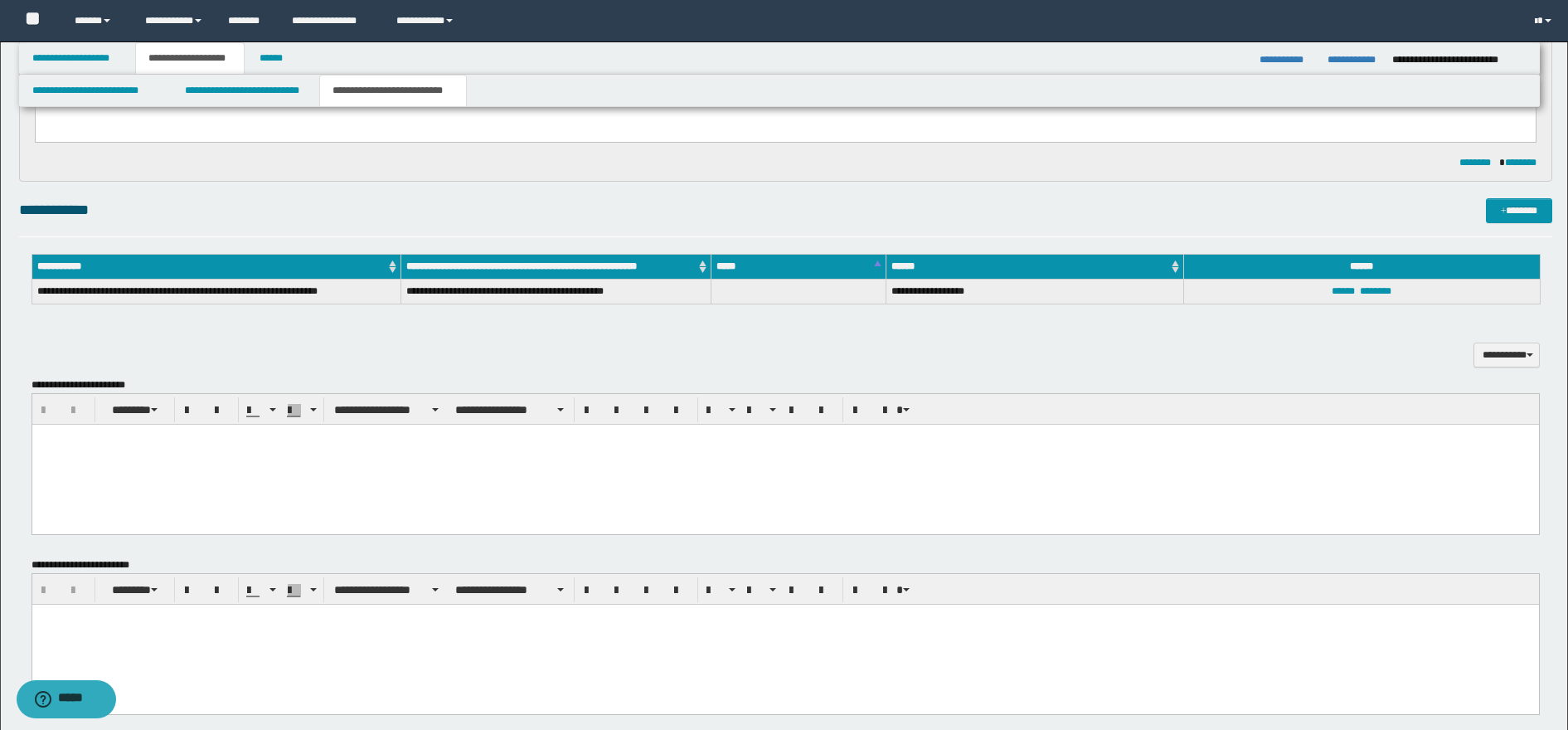 click at bounding box center [784, 457] 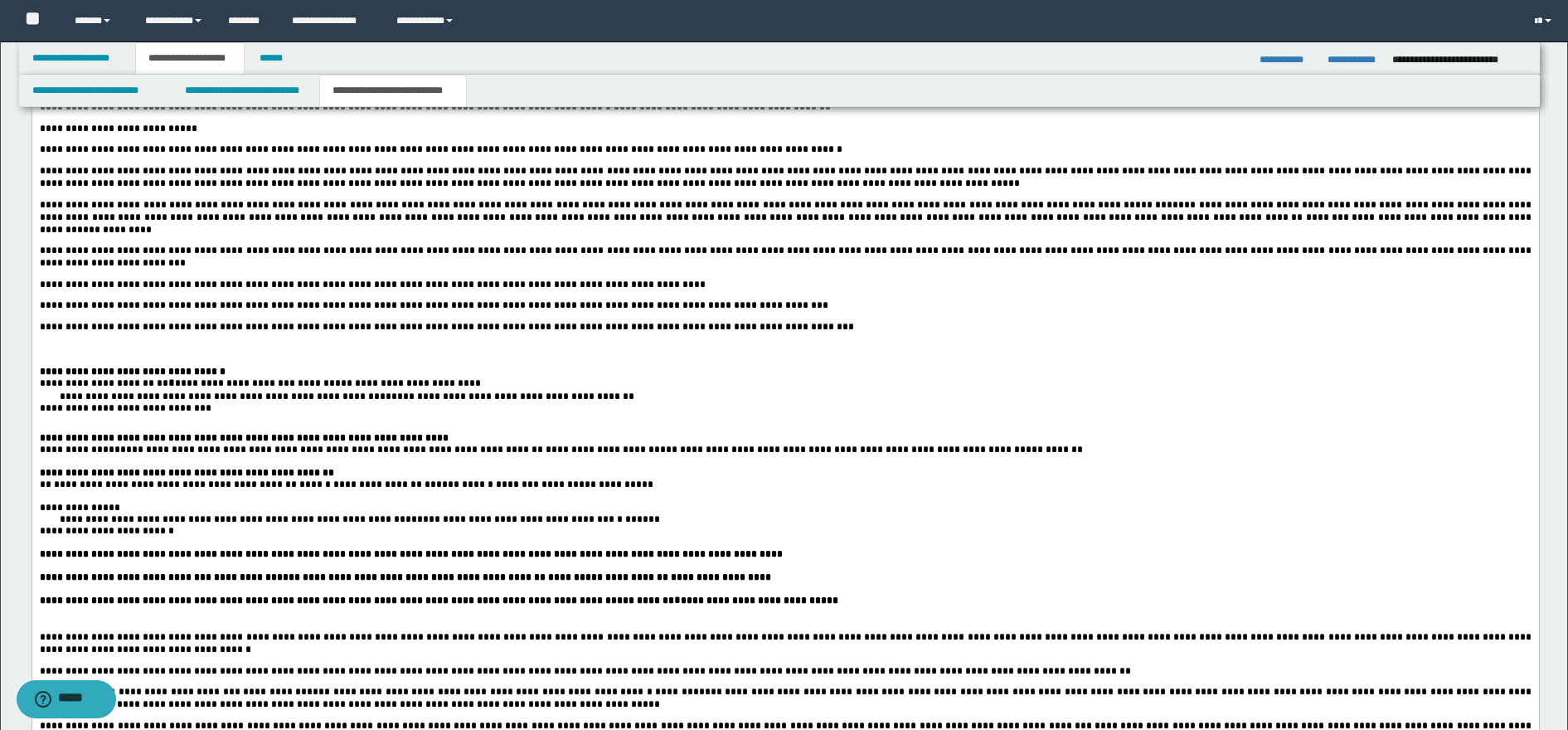 scroll, scrollTop: 1822, scrollLeft: 0, axis: vertical 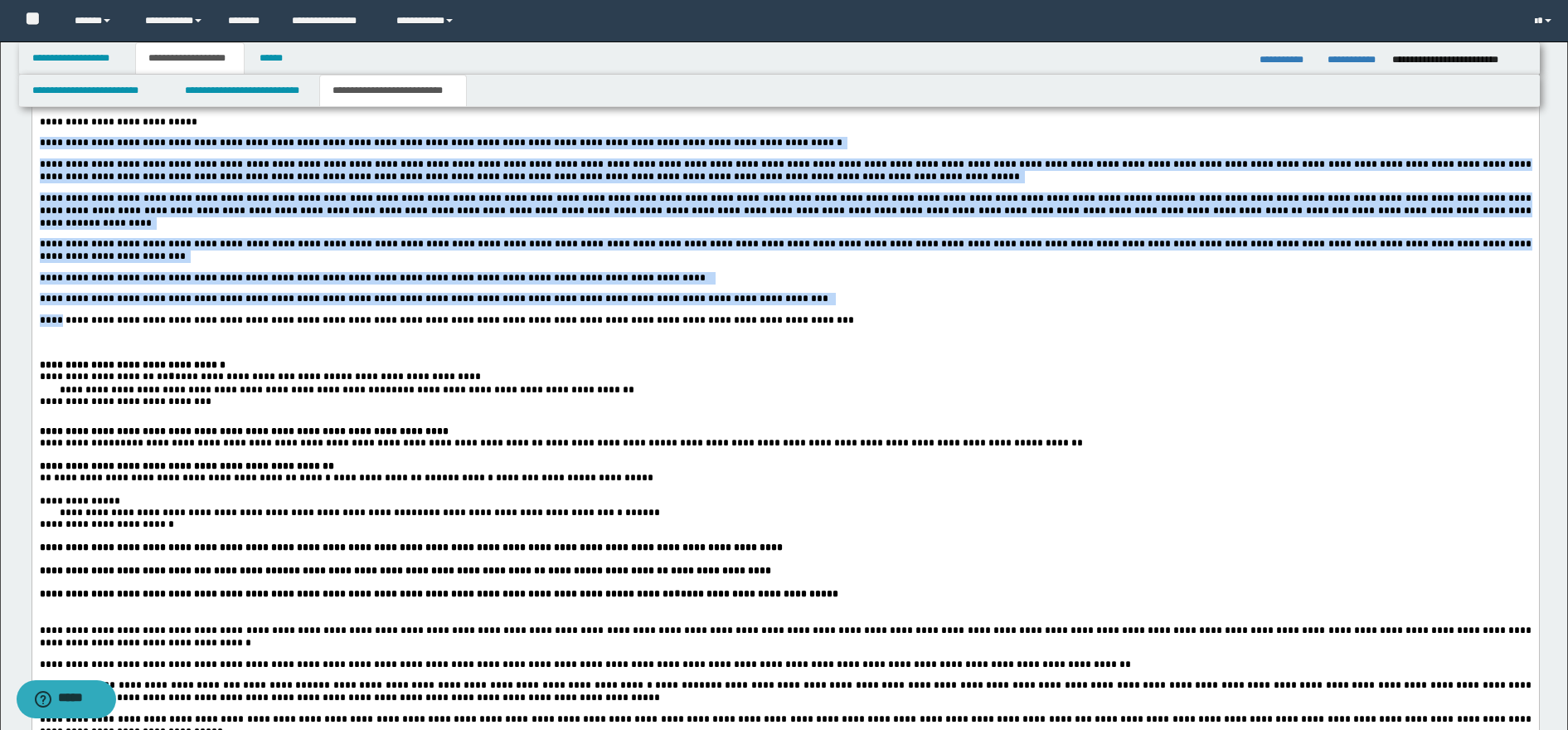 drag, startPoint x: 40, startPoint y: 153, endPoint x: 60, endPoint y: 307, distance: 155.29327 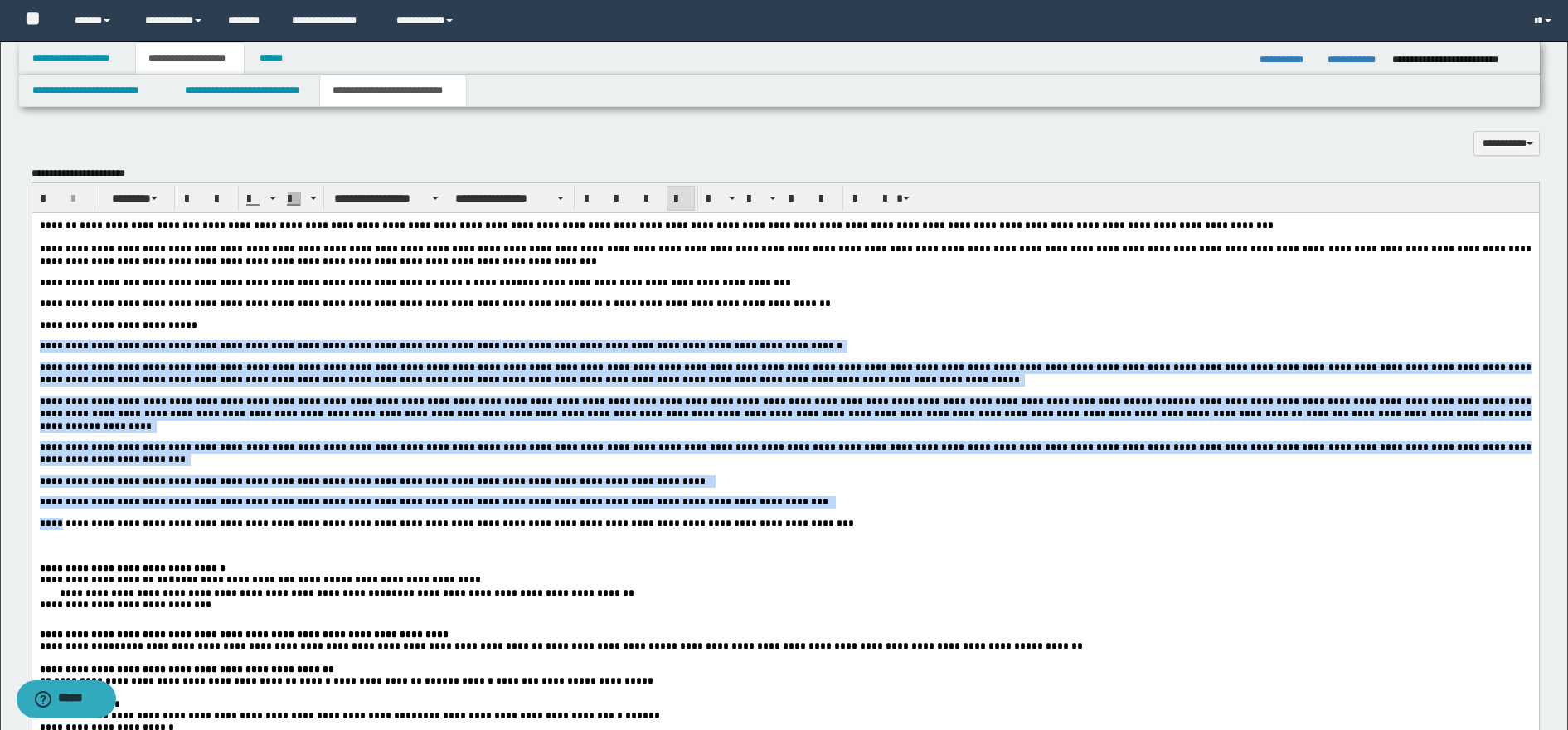 scroll, scrollTop: 1614, scrollLeft: 0, axis: vertical 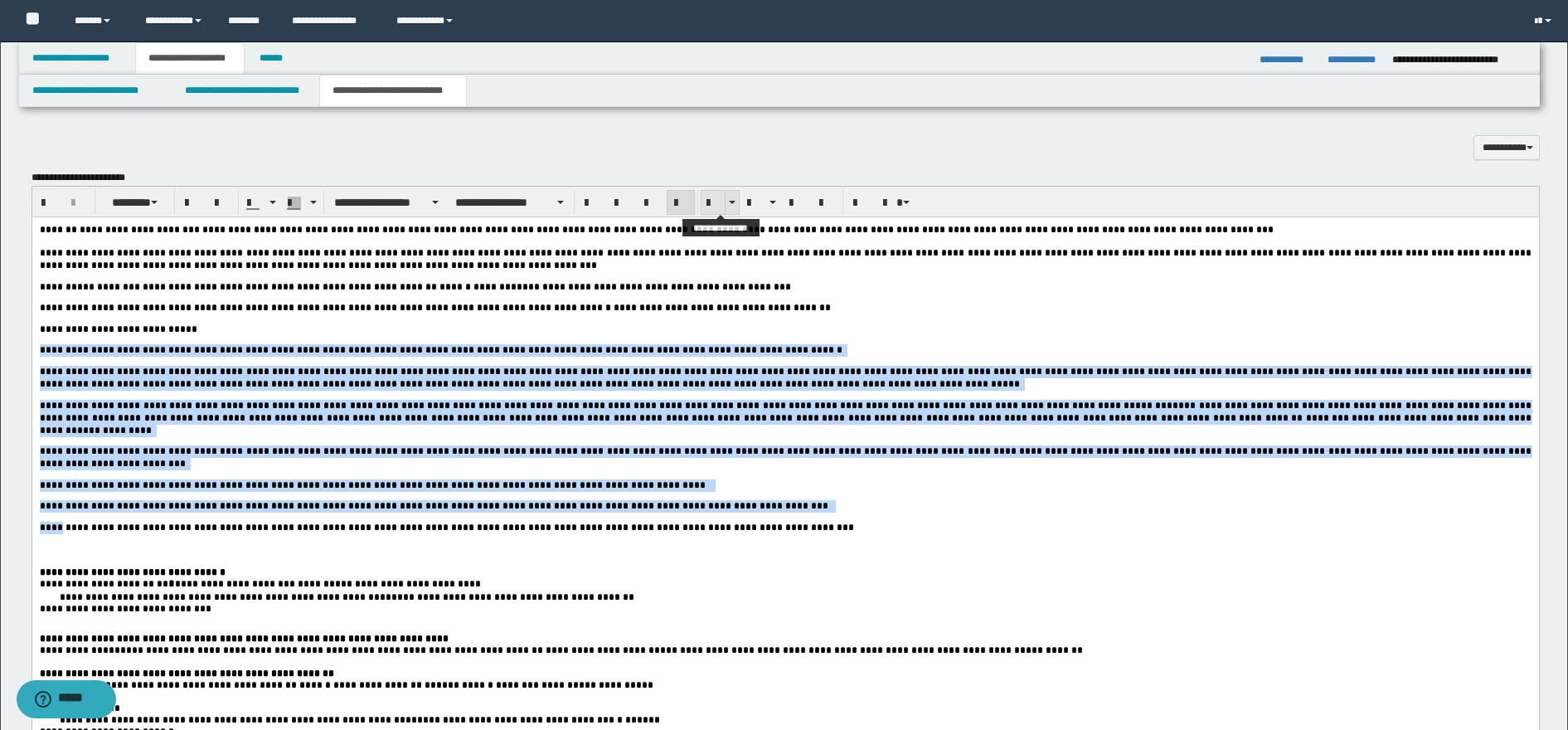 click at bounding box center (713, 203) 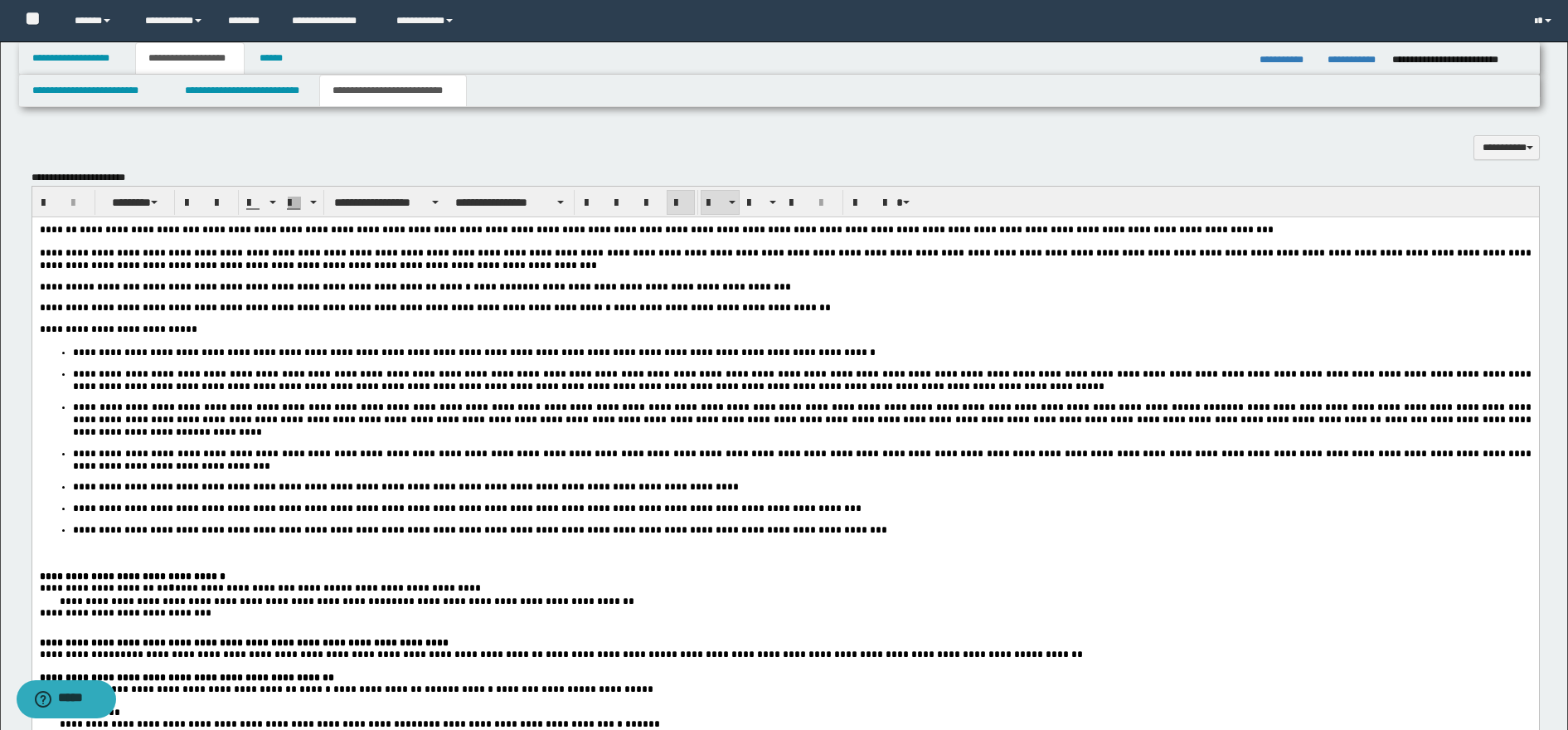 click on "**********" at bounding box center (784, 707) 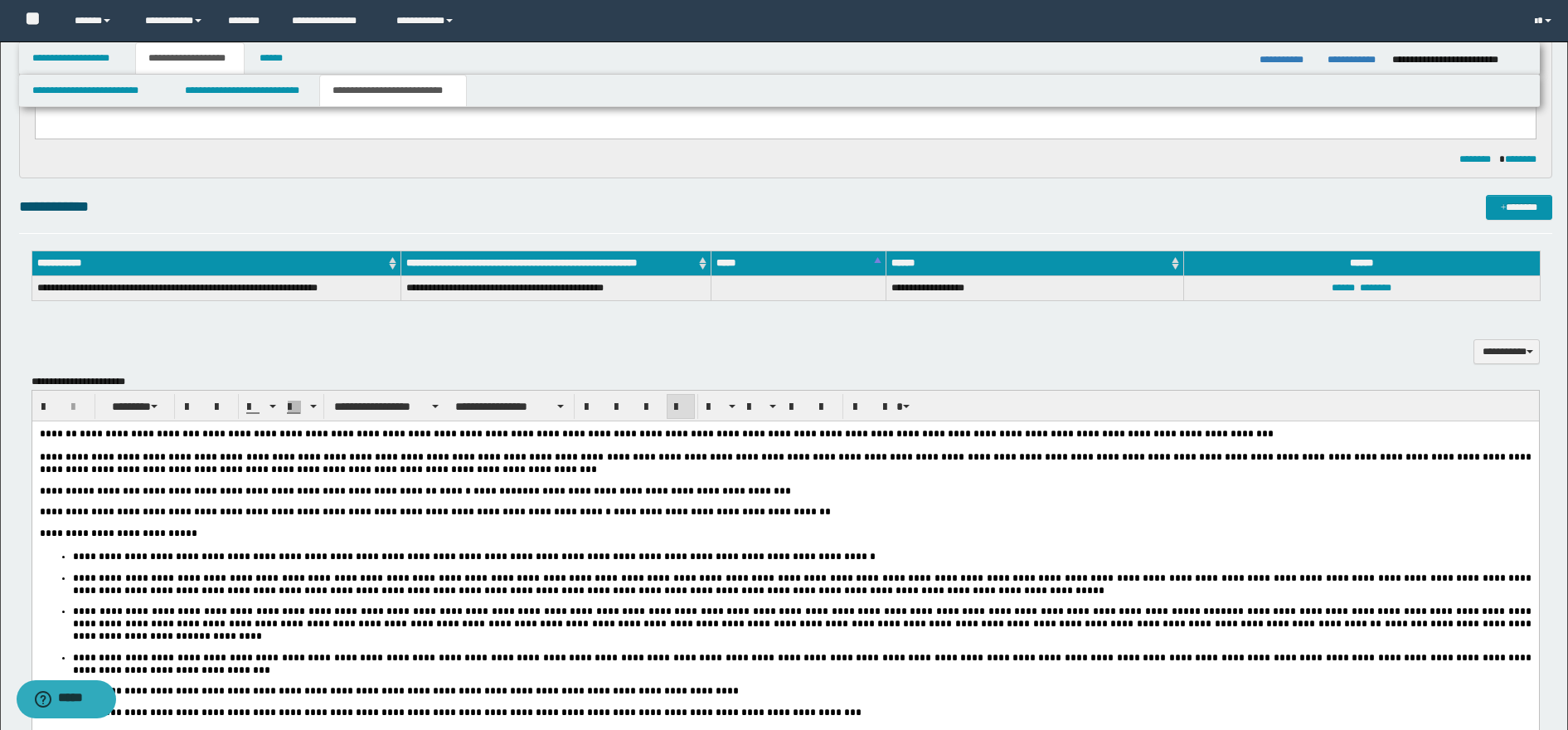 scroll, scrollTop: 1407, scrollLeft: 0, axis: vertical 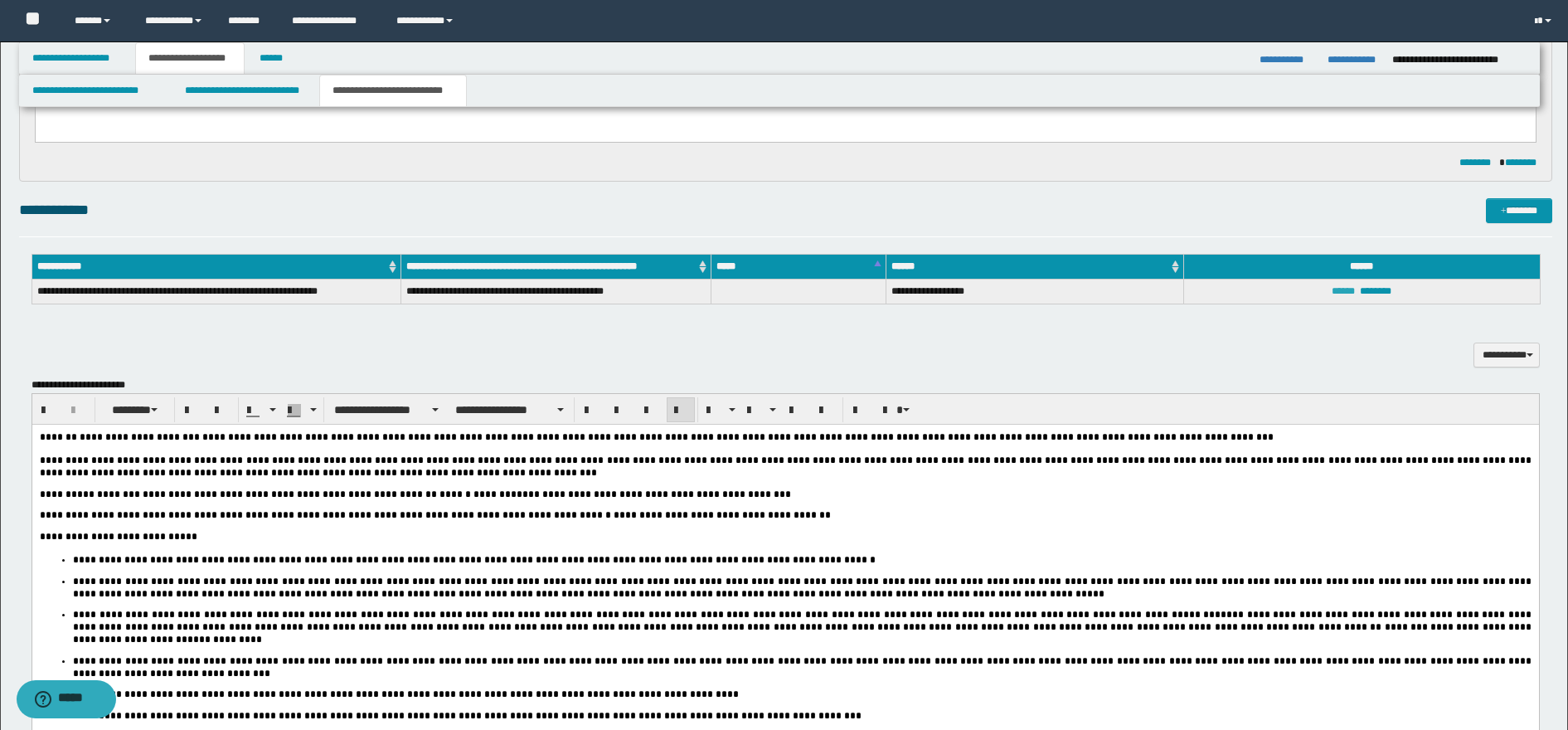 click on "******" at bounding box center [1343, 291] 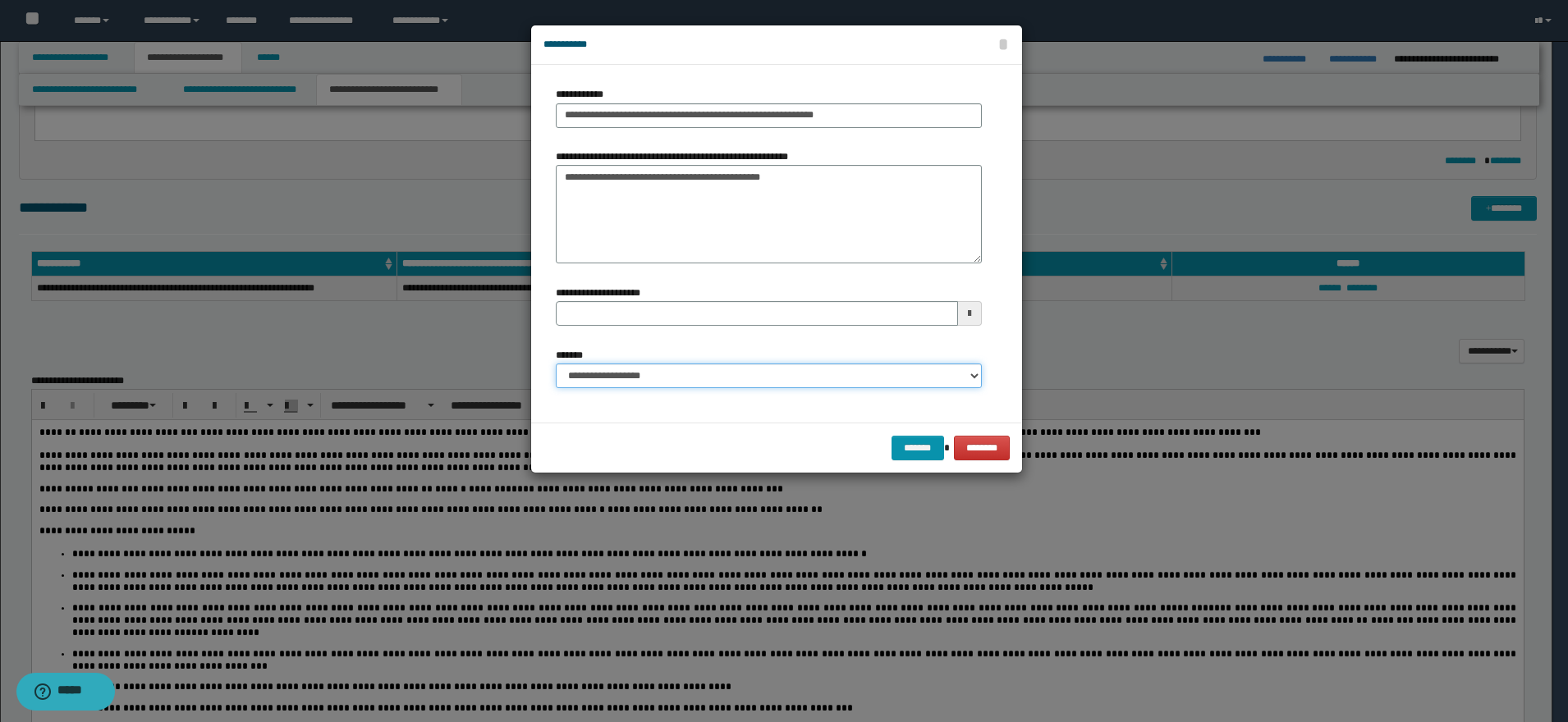 click on "**********" at bounding box center (768, 376) 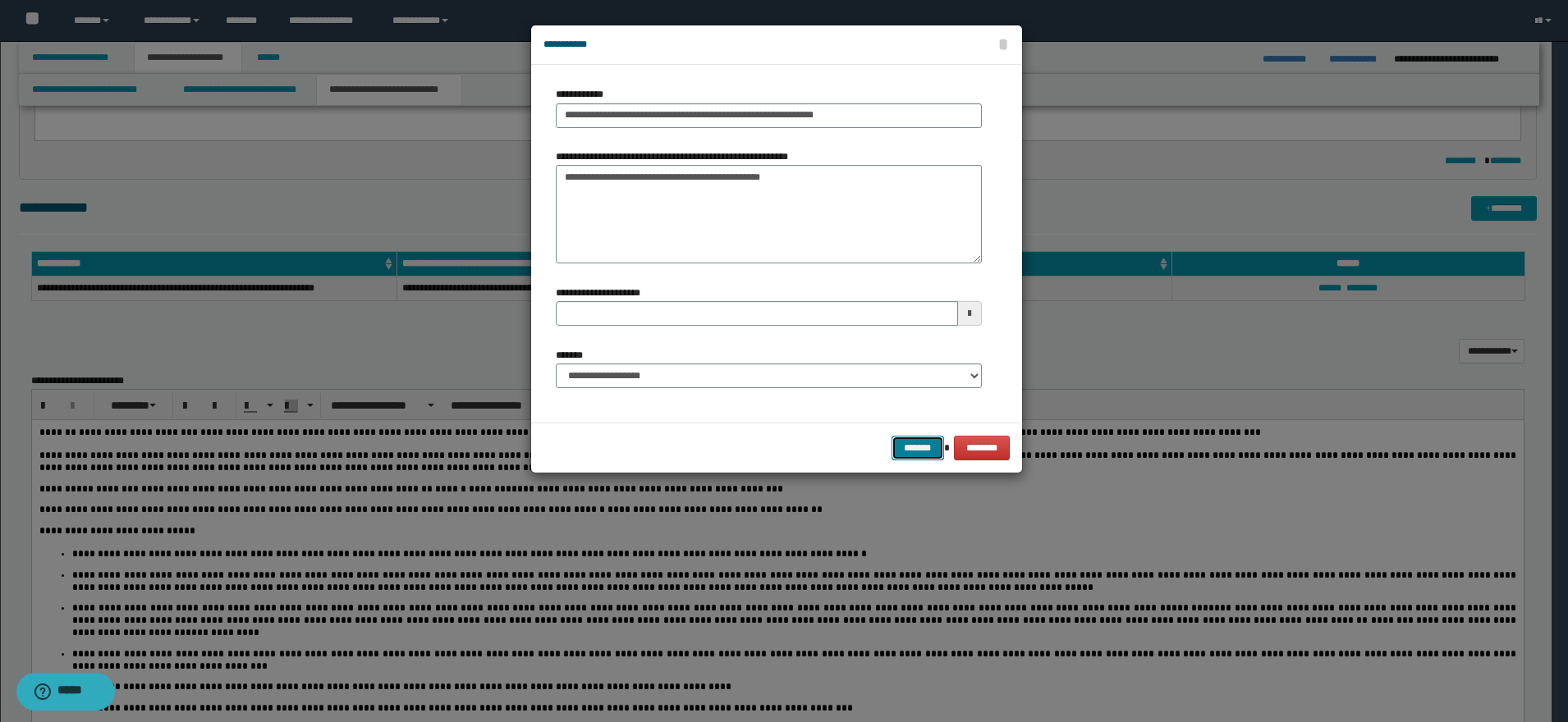 click on "*******" at bounding box center (918, 448) 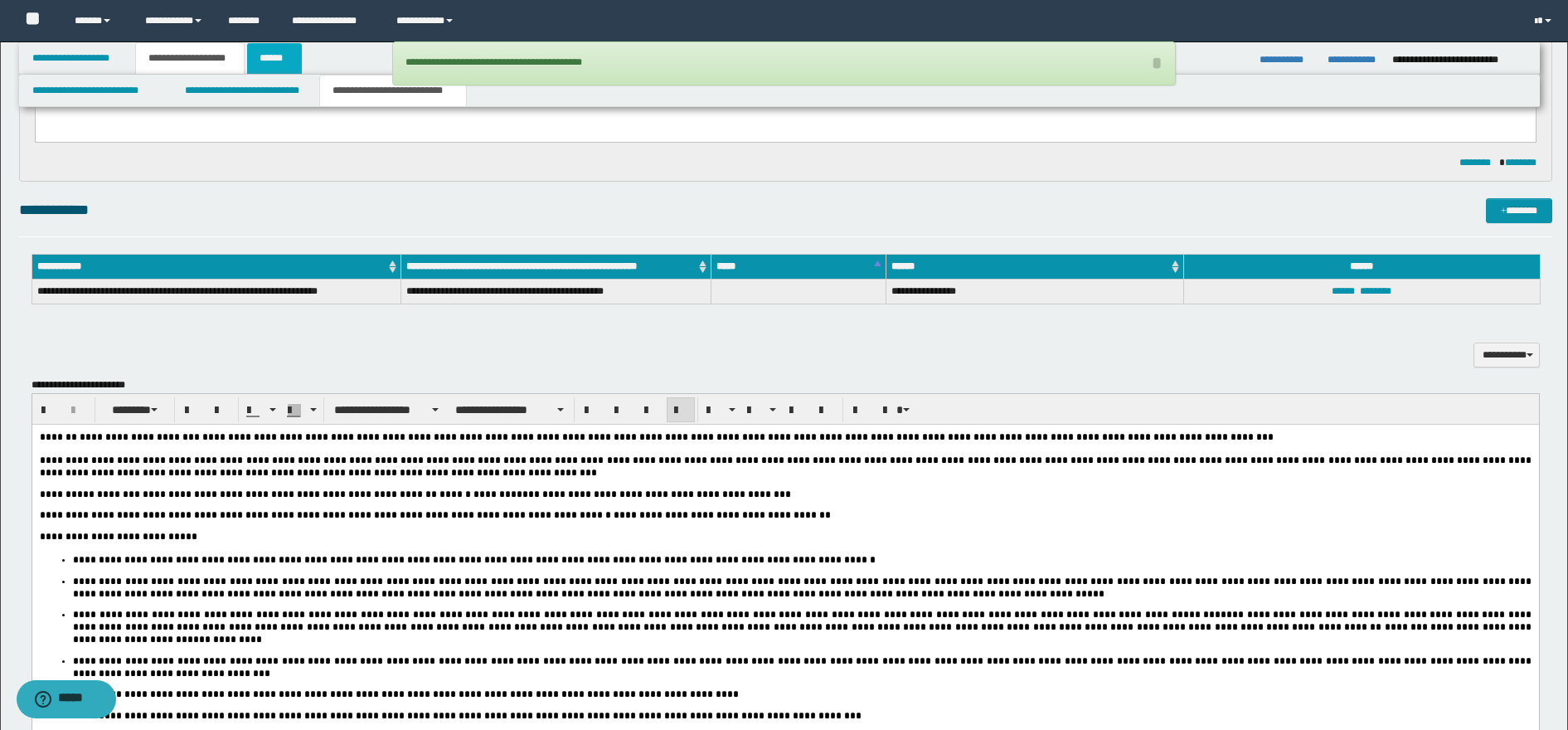 click on "******" at bounding box center (274, 58) 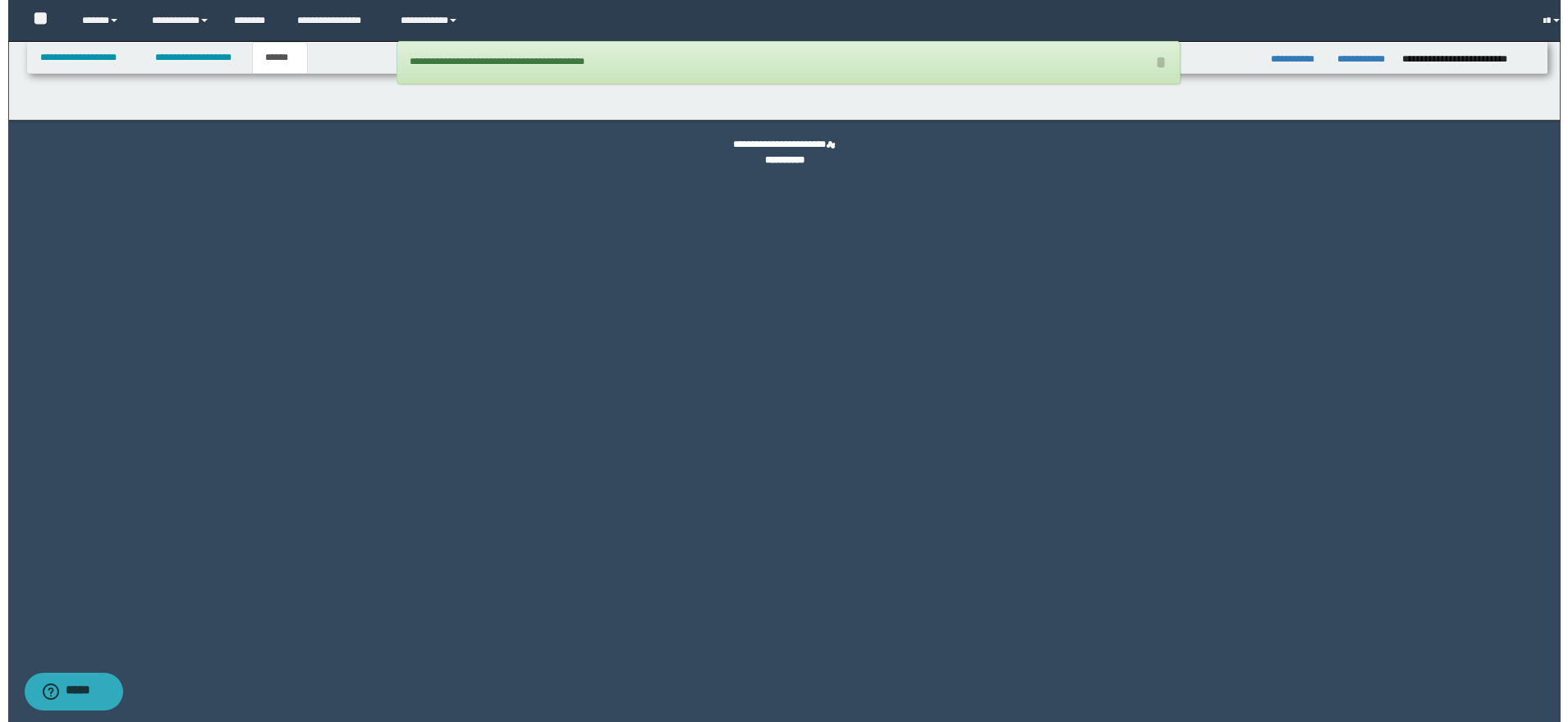 scroll, scrollTop: 0, scrollLeft: 0, axis: both 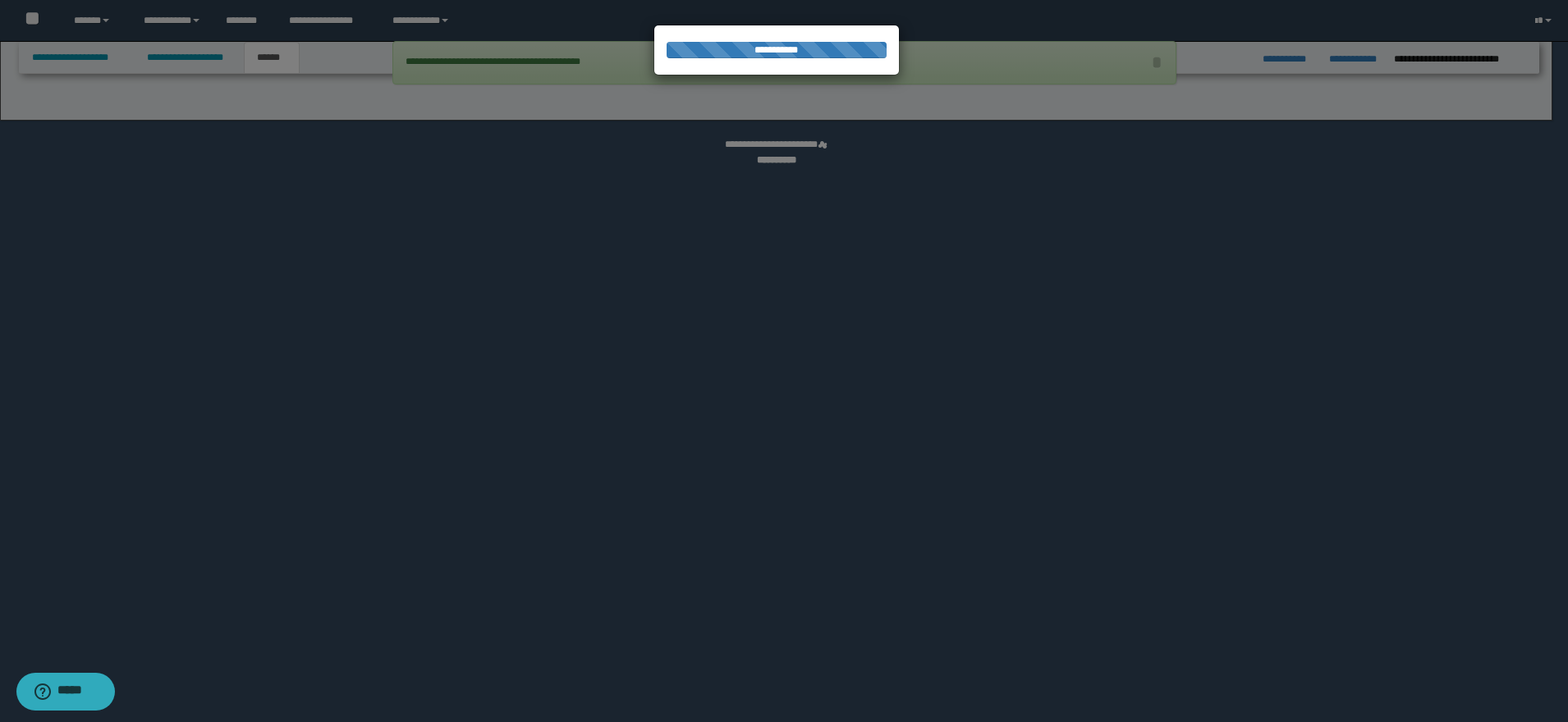 select on "*" 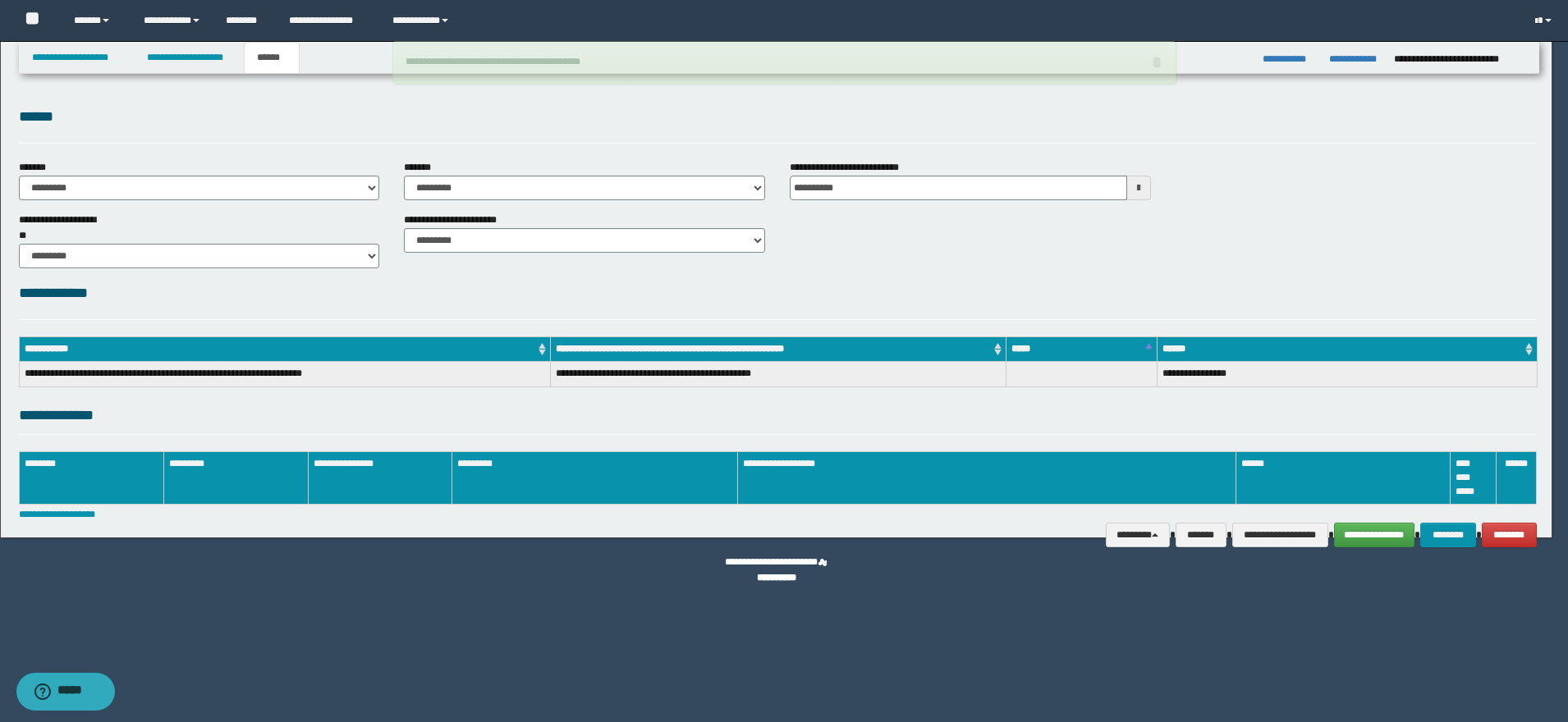 scroll, scrollTop: 0, scrollLeft: 0, axis: both 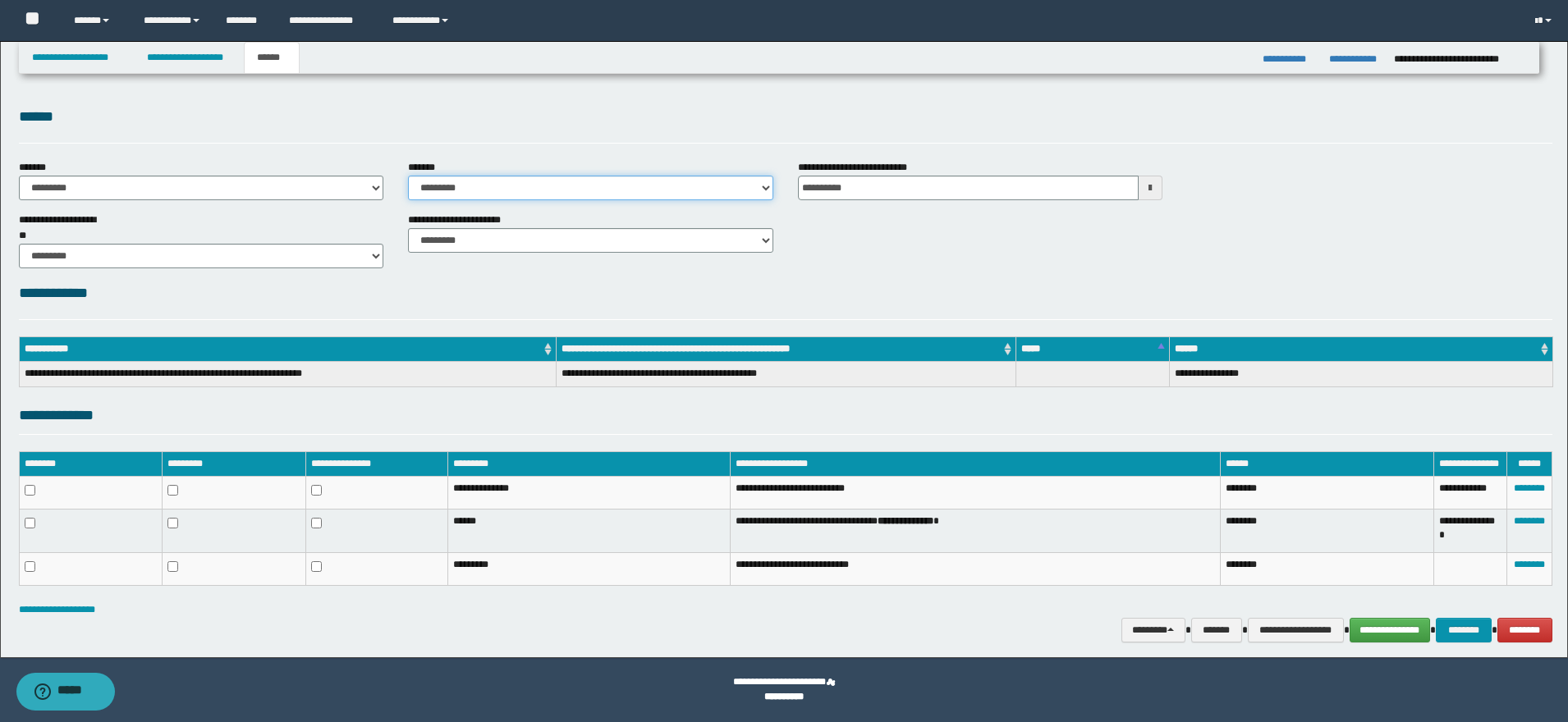 click on "**********" at bounding box center (590, 188) 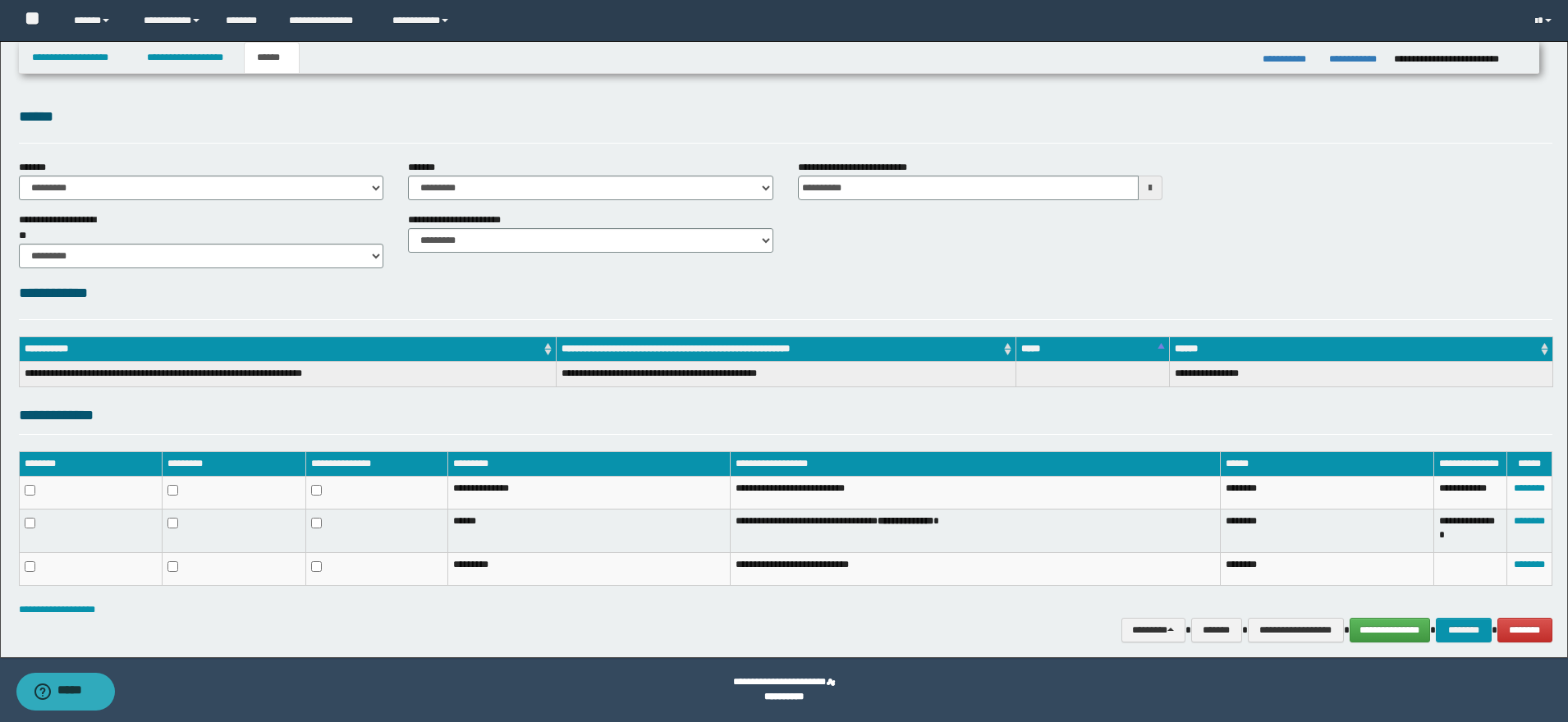 click on "**********" at bounding box center [786, 293] 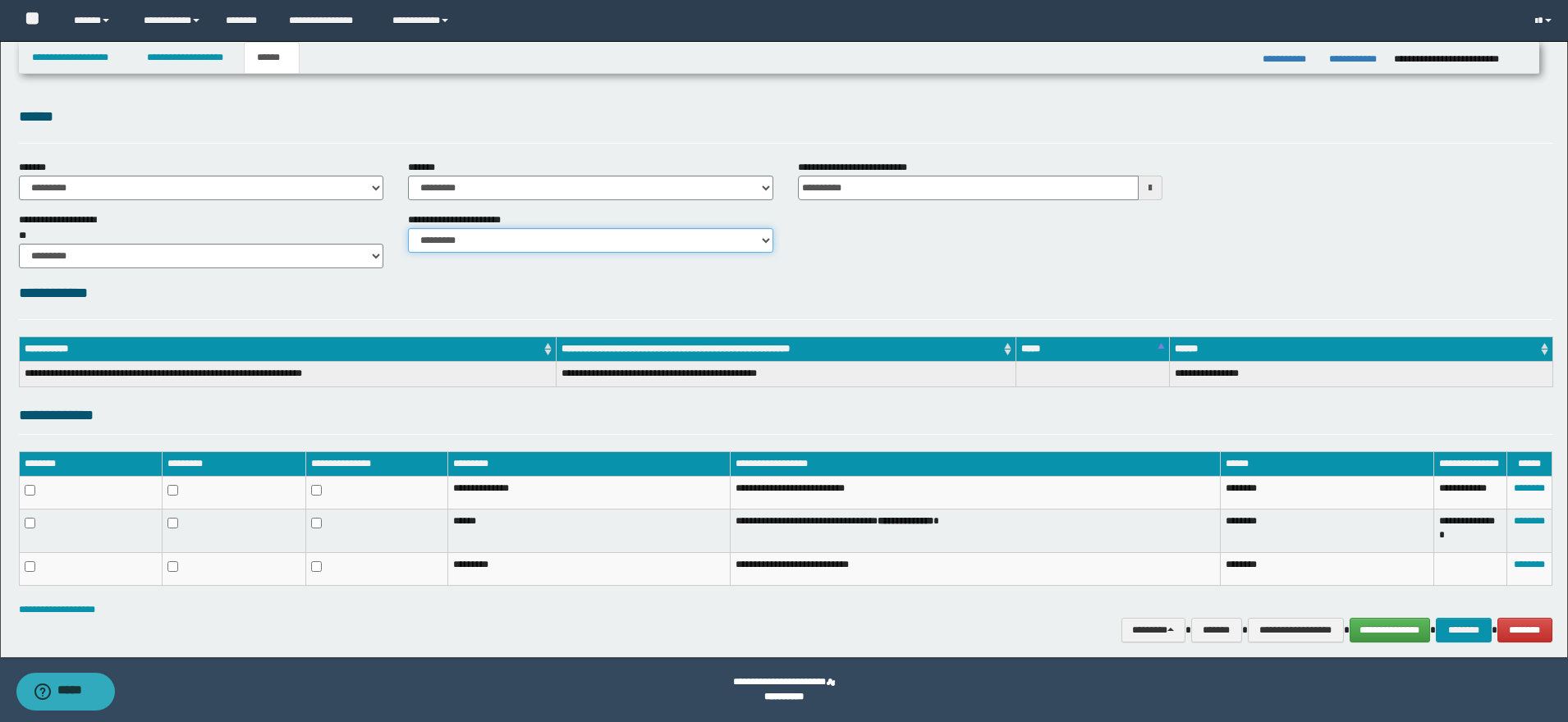 click on "*********
*********
*********" at bounding box center [590, 240] 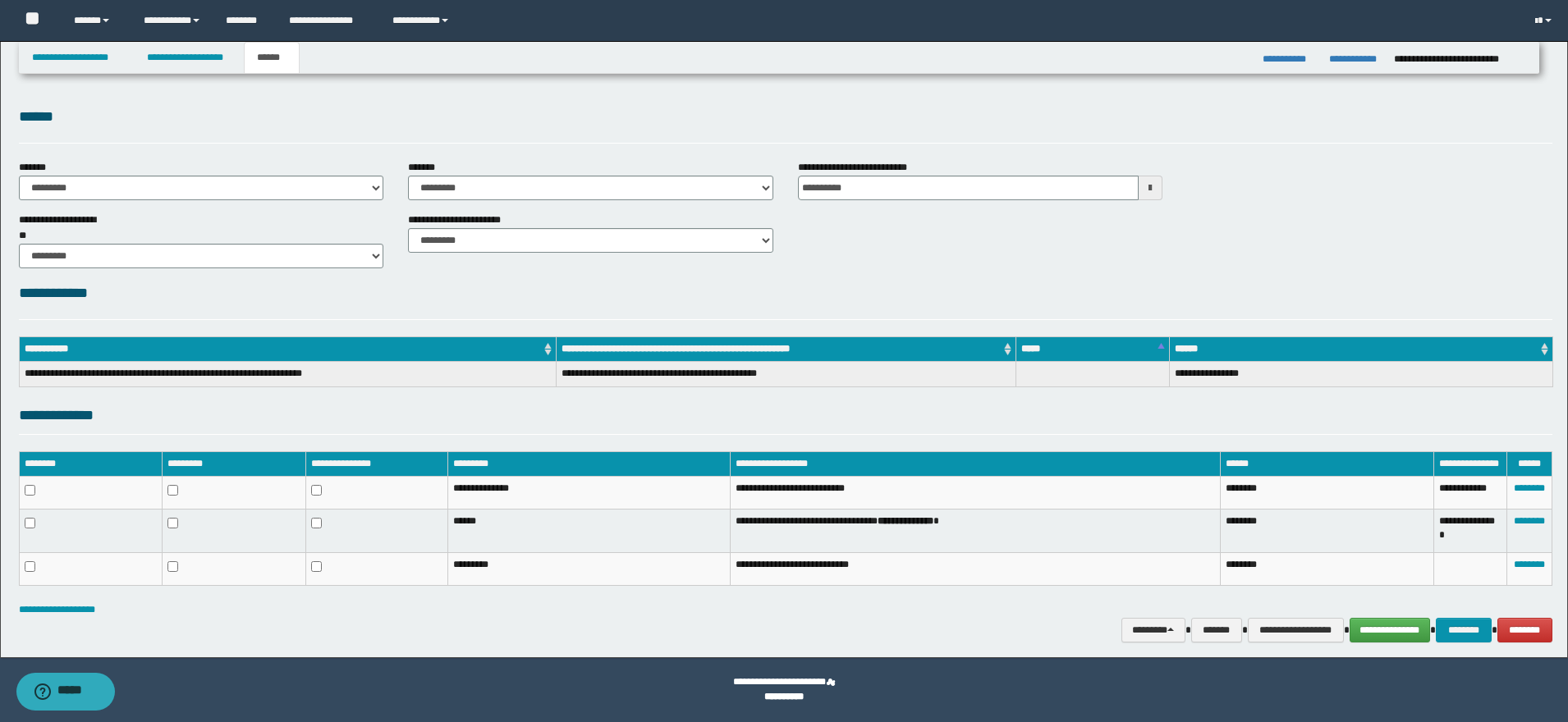 click on "**********" at bounding box center (786, 293) 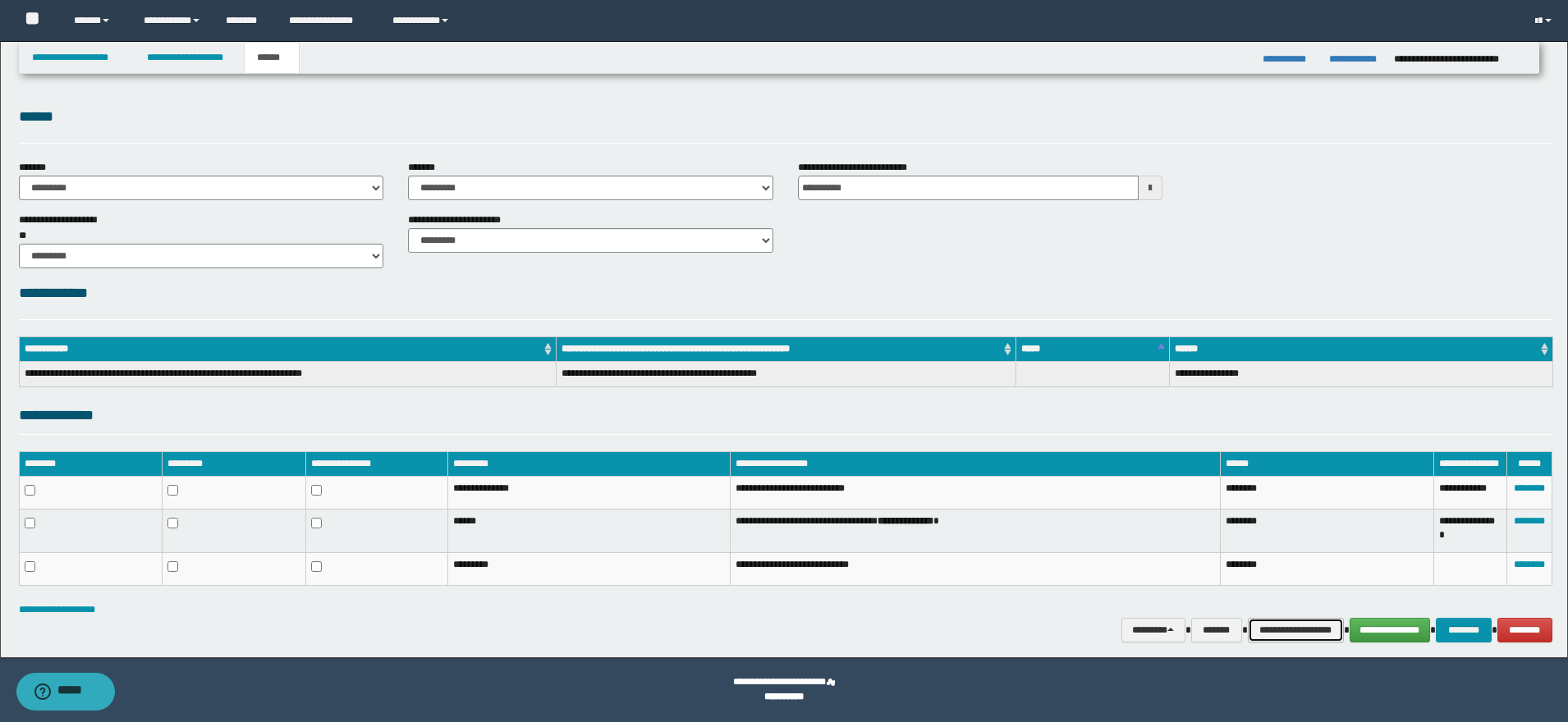 click on "**********" at bounding box center (1295, 630) 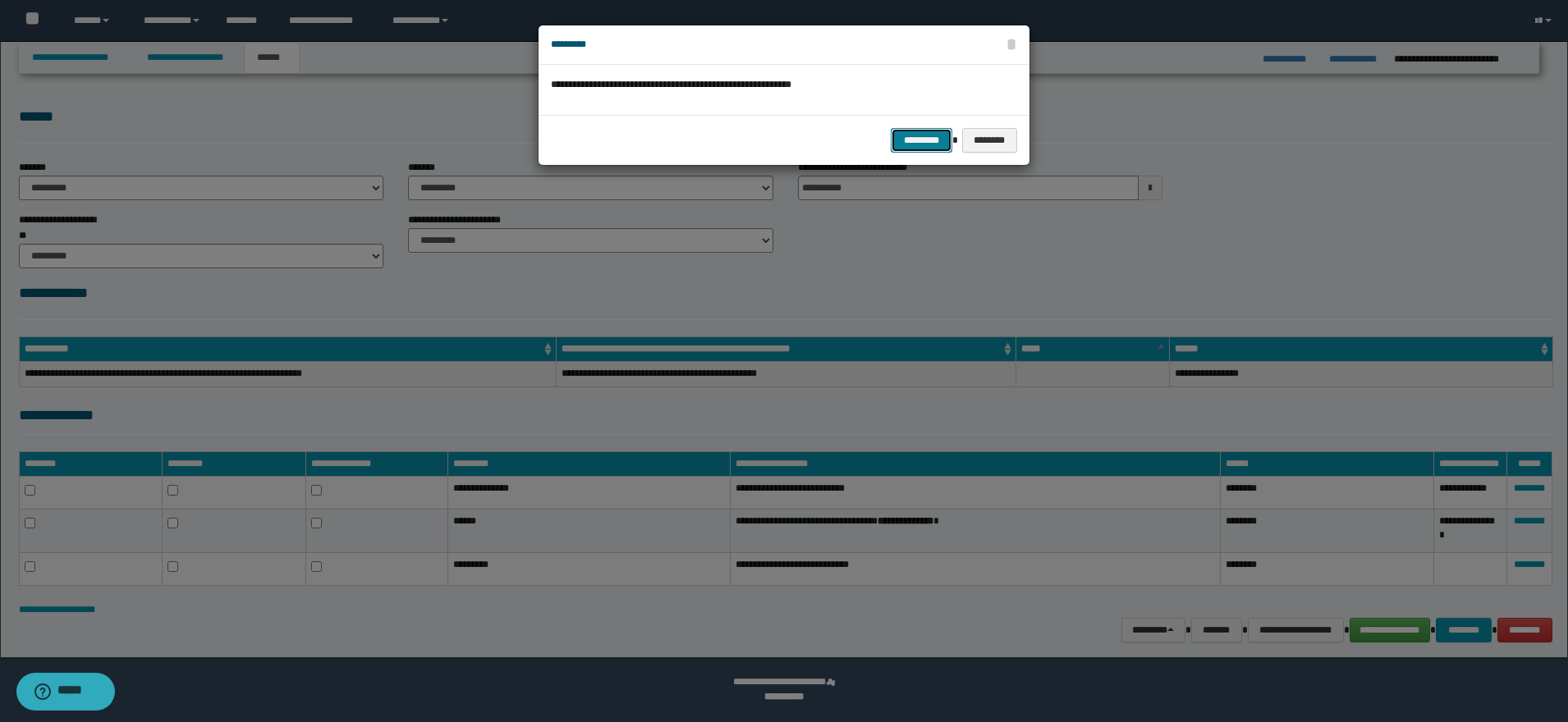 click on "*********" at bounding box center (921, 140) 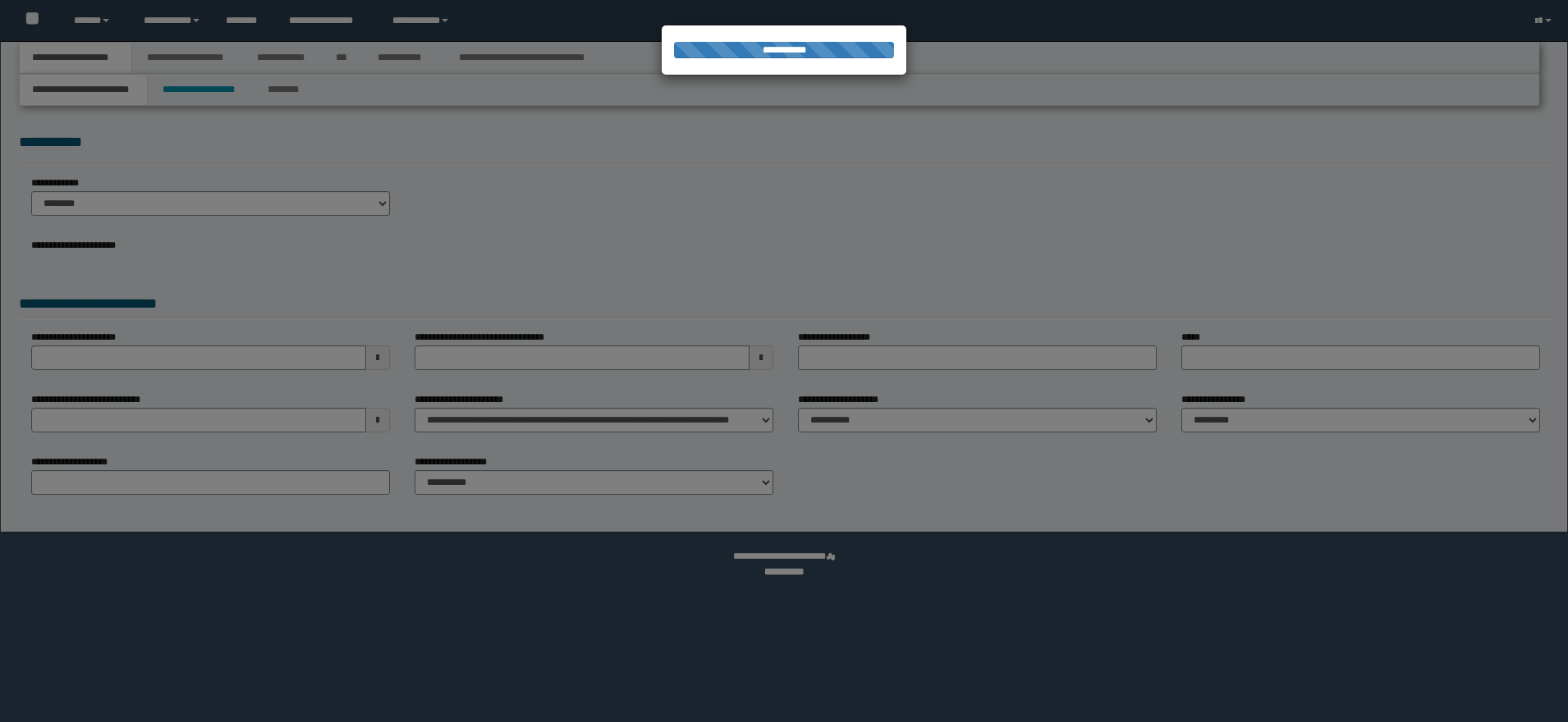 scroll, scrollTop: 0, scrollLeft: 0, axis: both 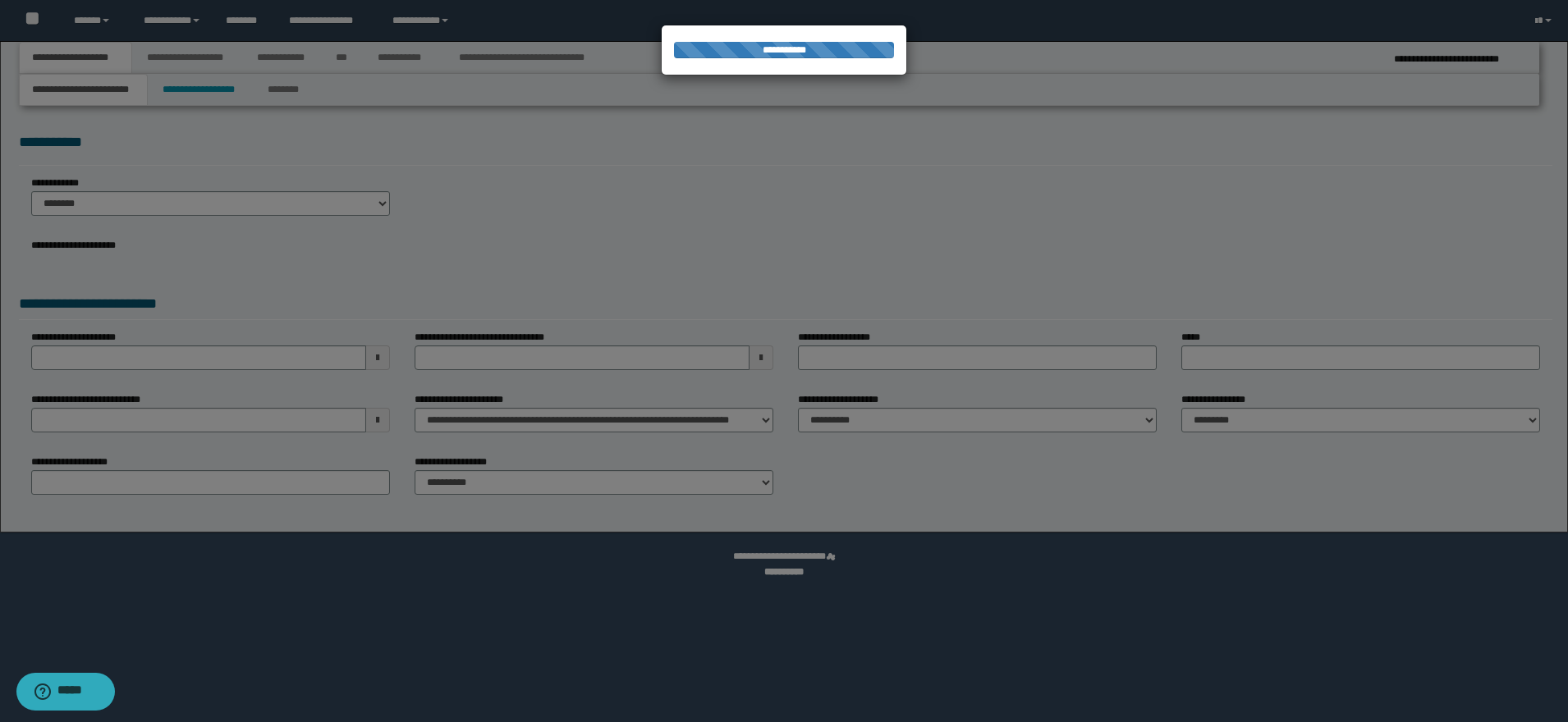 select on "*" 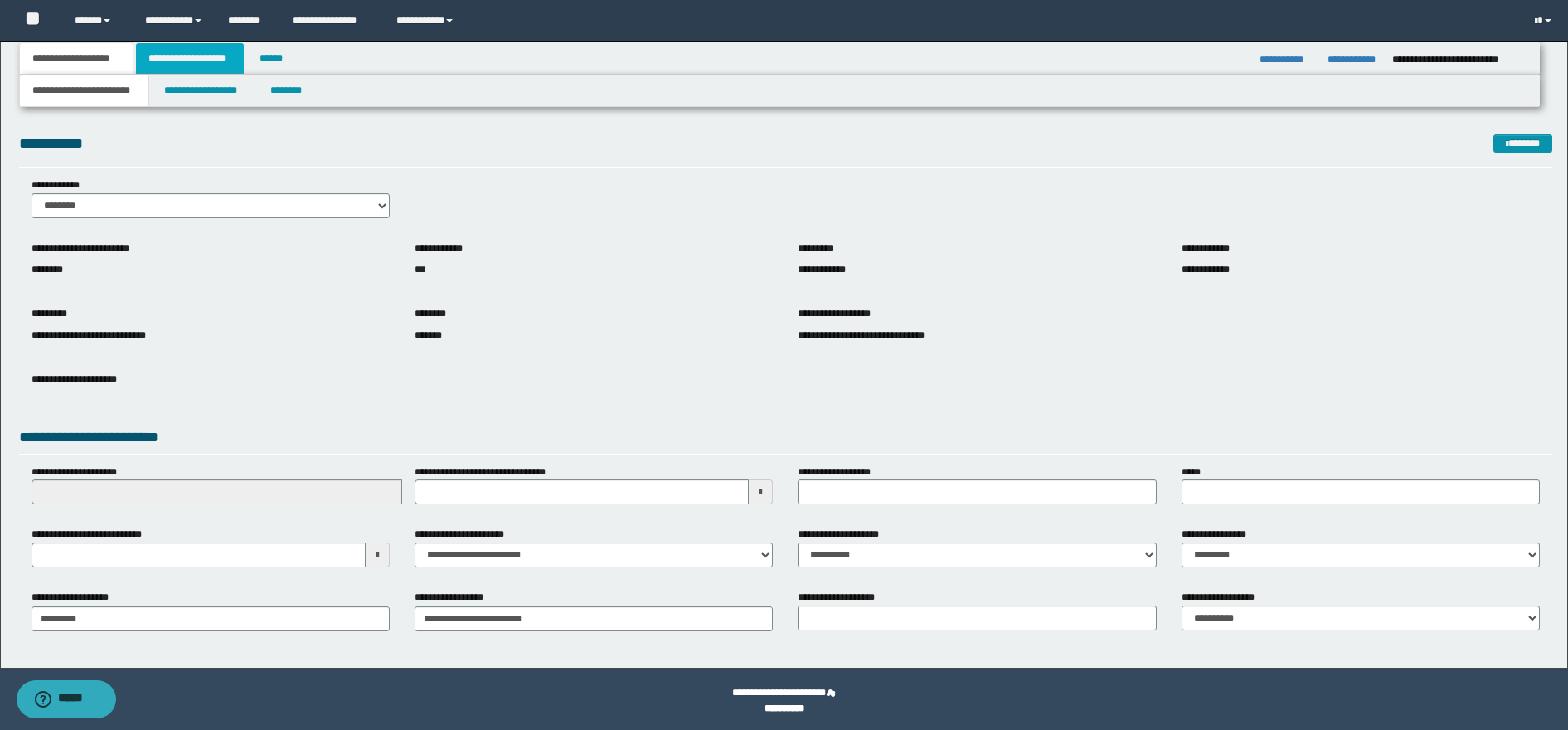 drag, startPoint x: 218, startPoint y: 62, endPoint x: 233, endPoint y: 66, distance: 15.524175 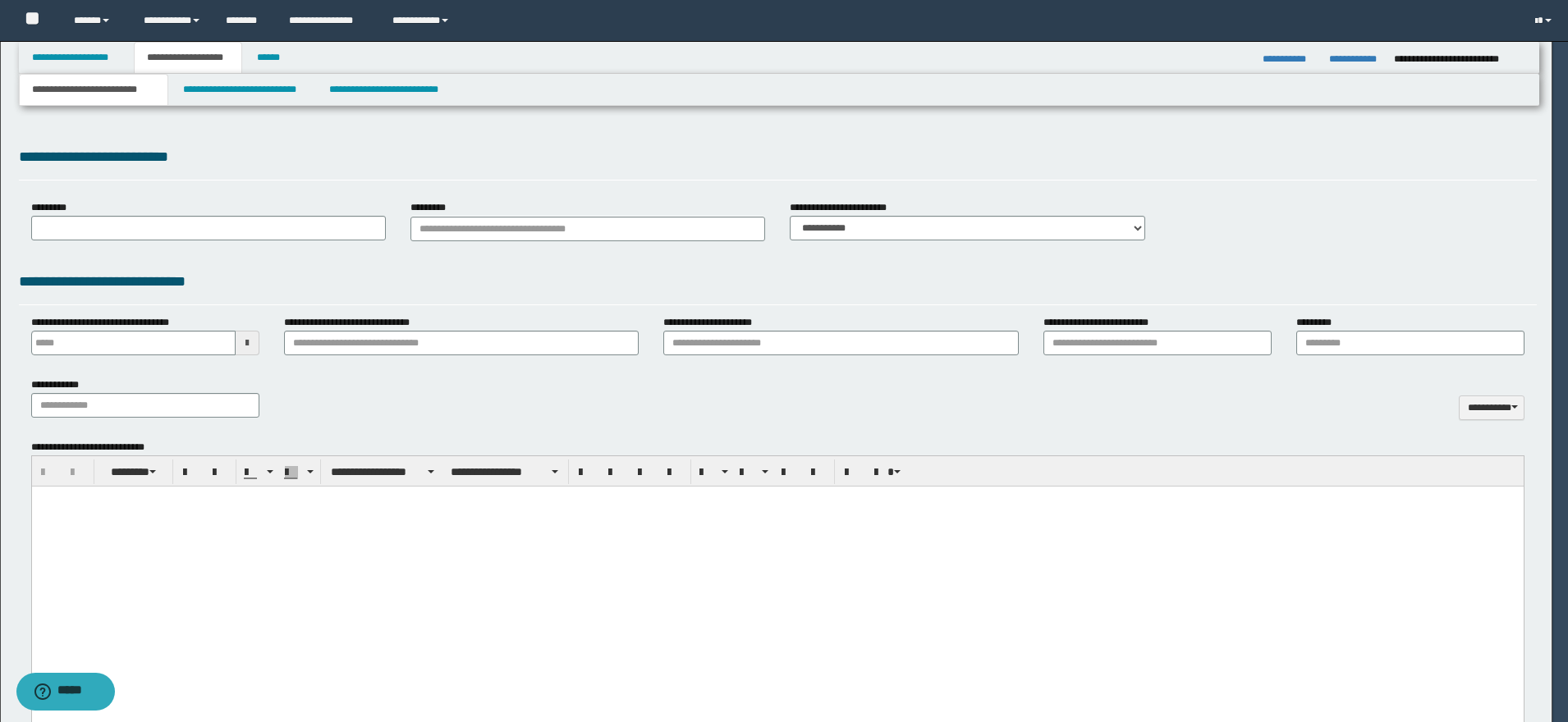 type 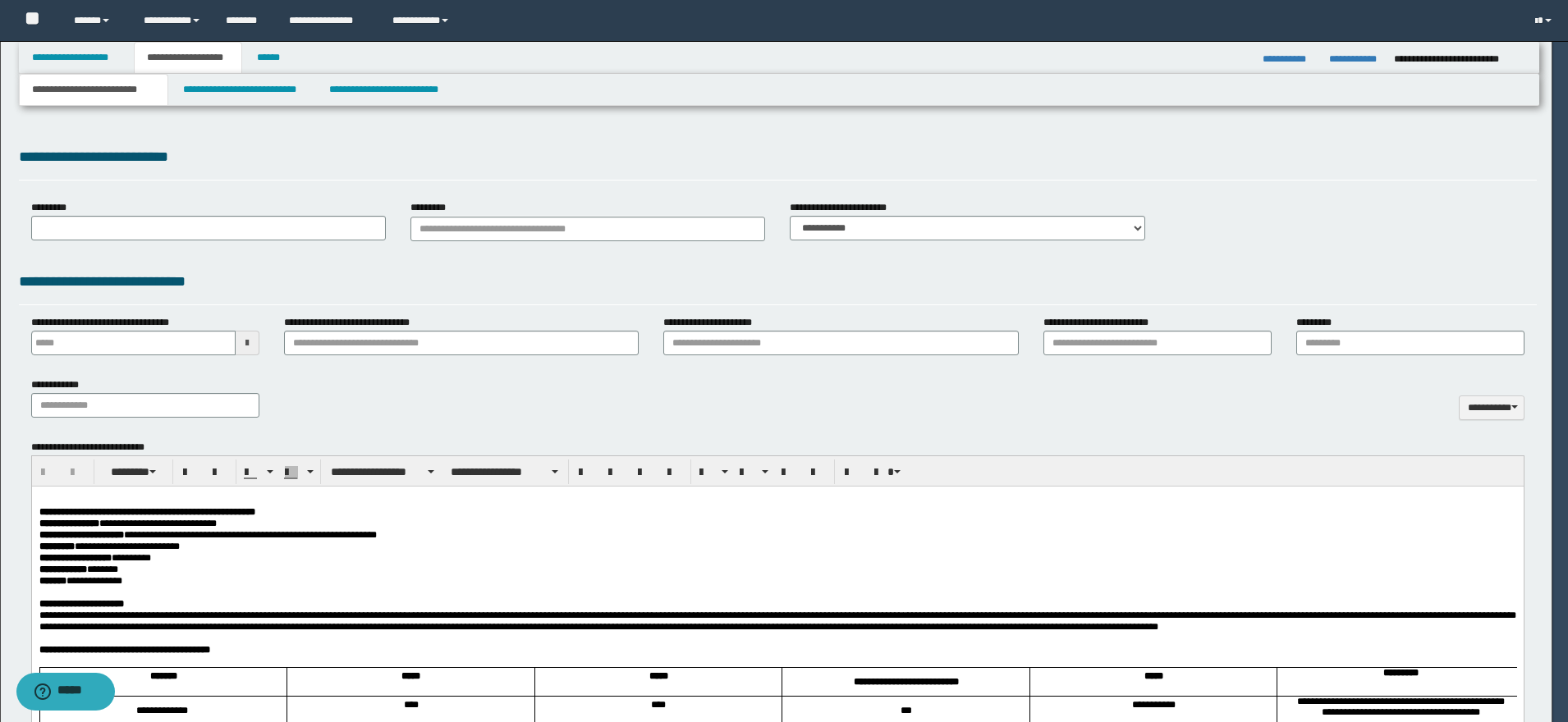 scroll, scrollTop: 0, scrollLeft: 0, axis: both 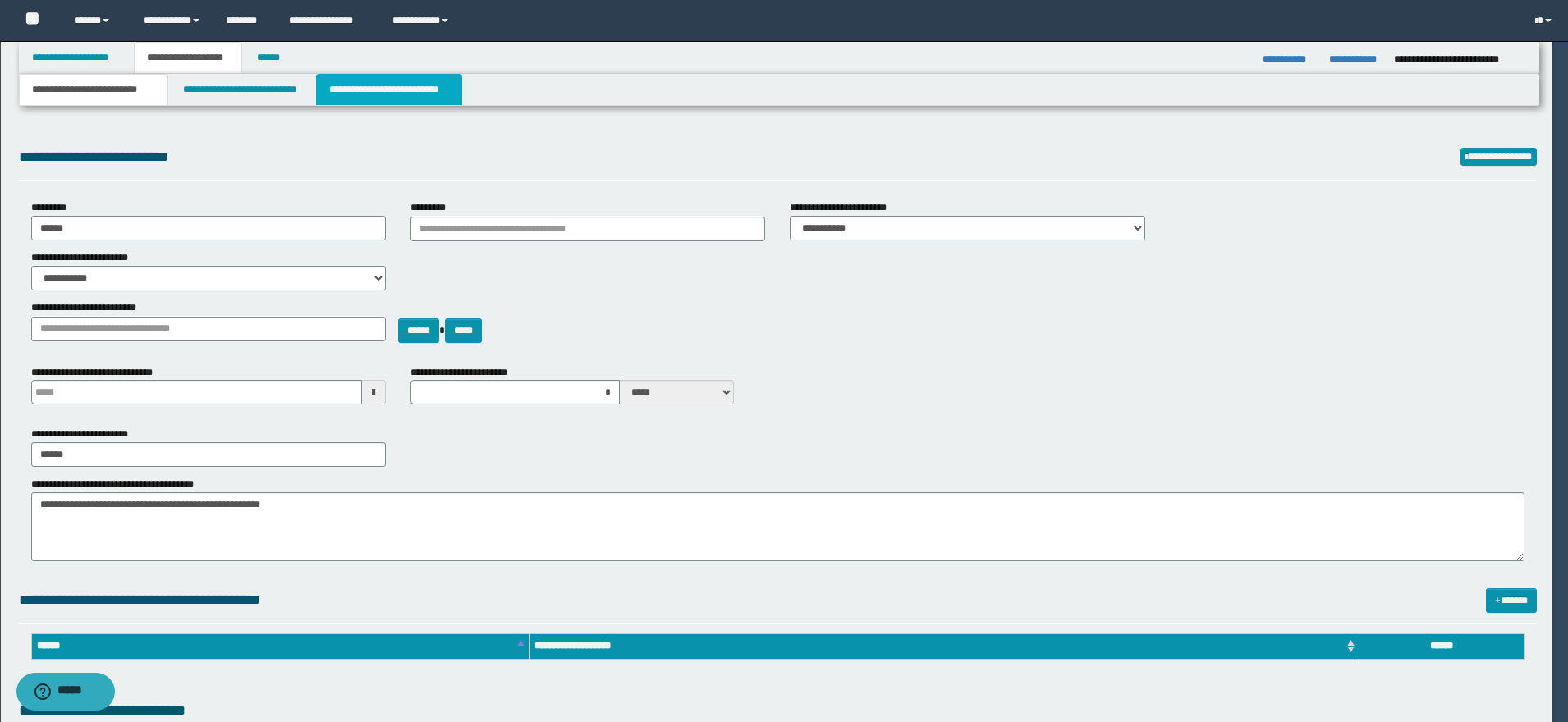 click on "**********" at bounding box center (389, 89) 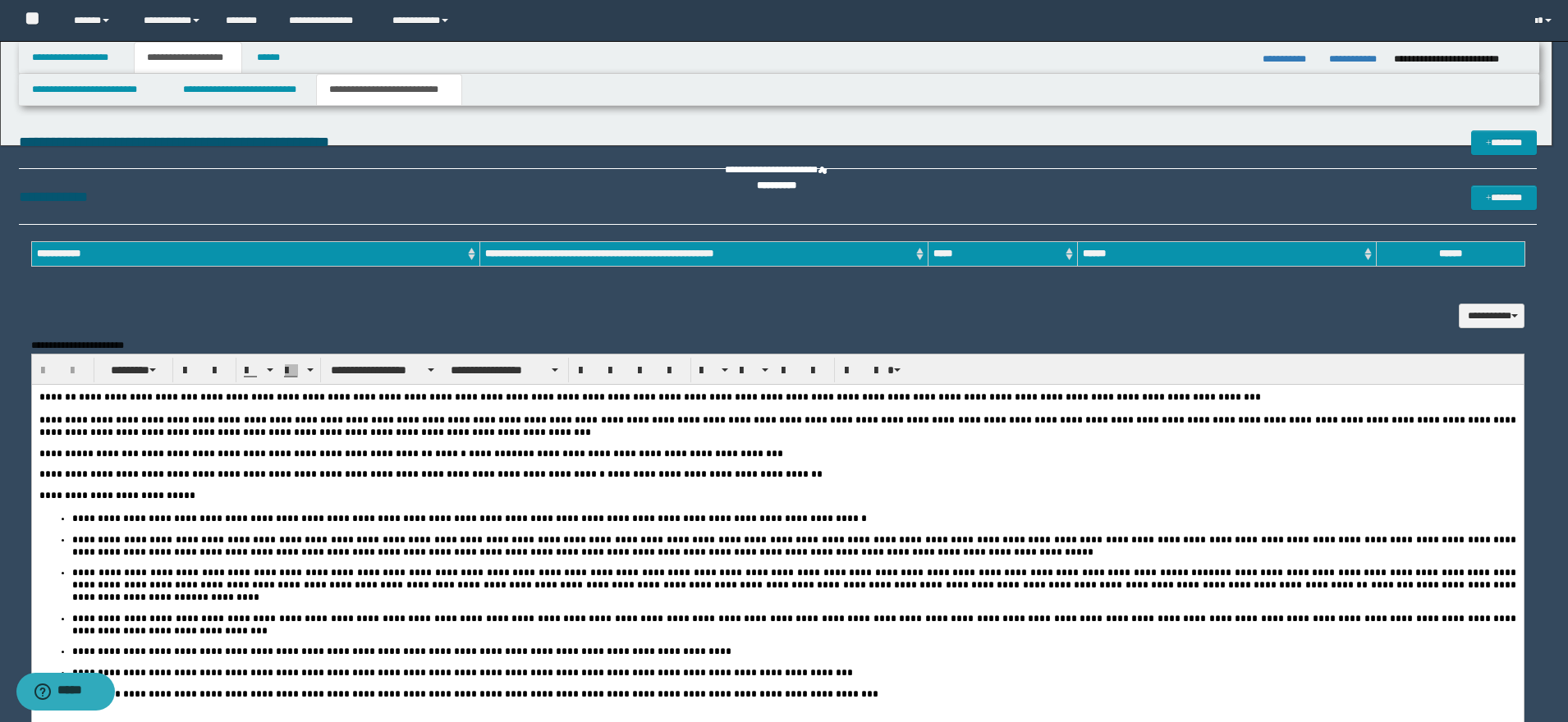 scroll, scrollTop: 0, scrollLeft: 0, axis: both 